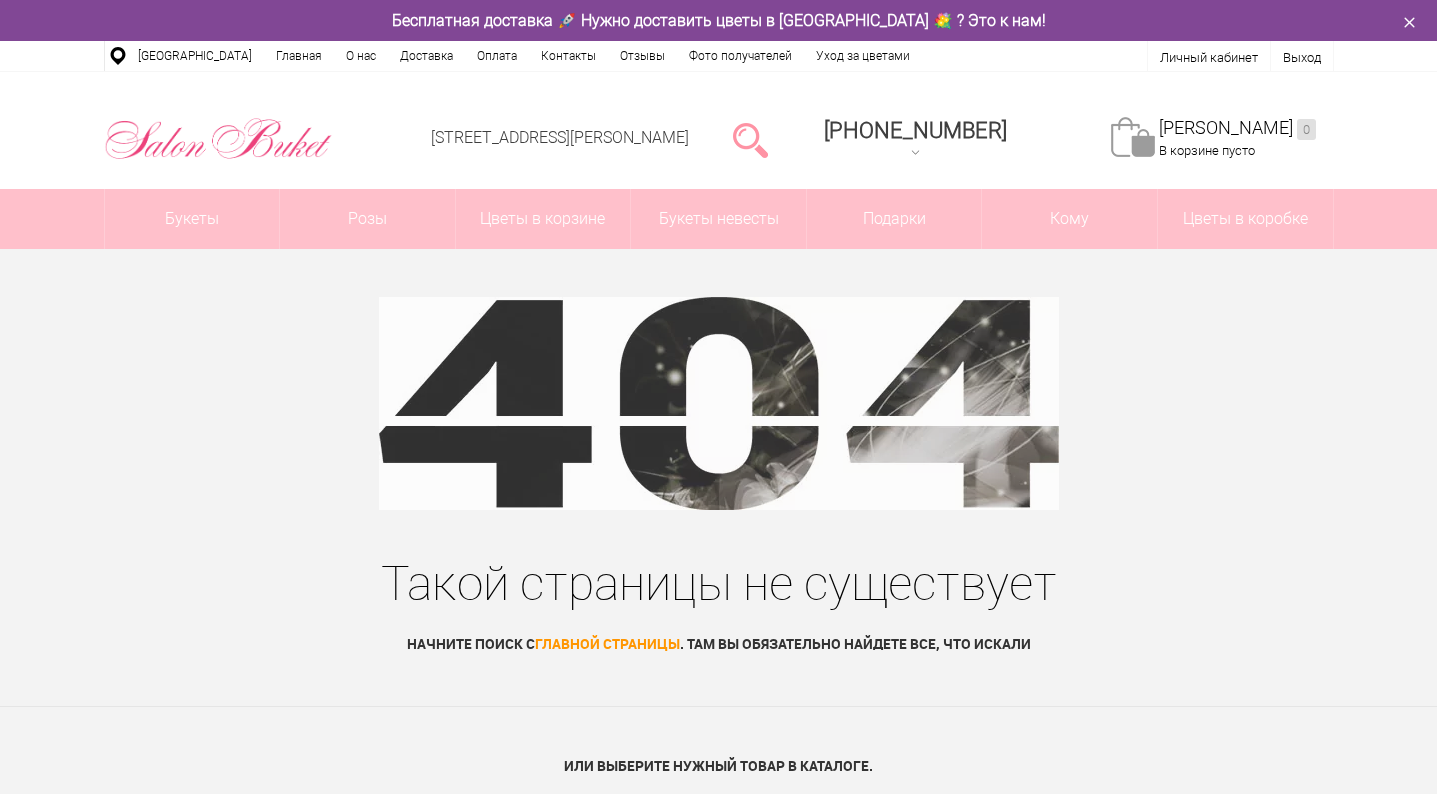 scroll, scrollTop: 0, scrollLeft: 0, axis: both 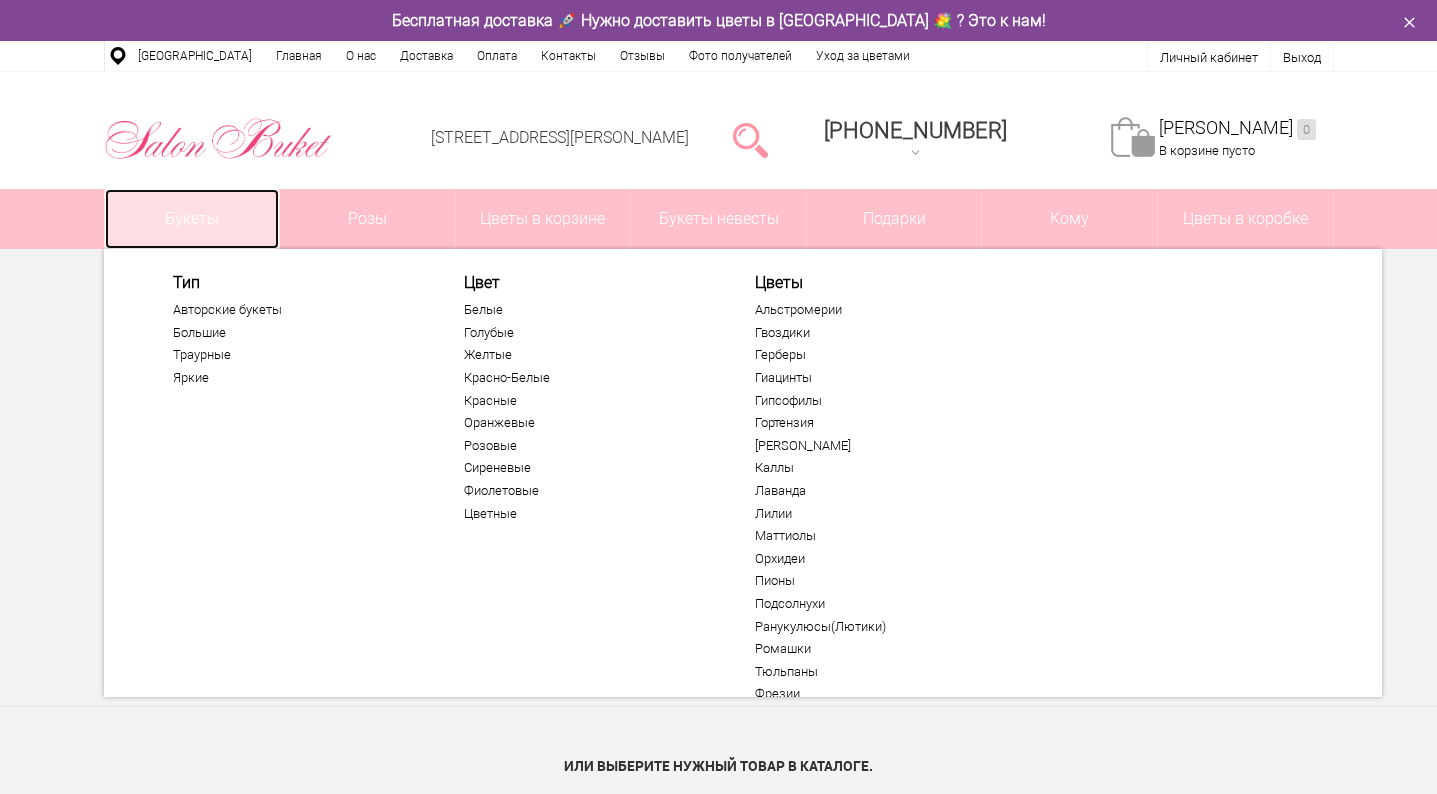 click on "Букеты" at bounding box center [192, 219] 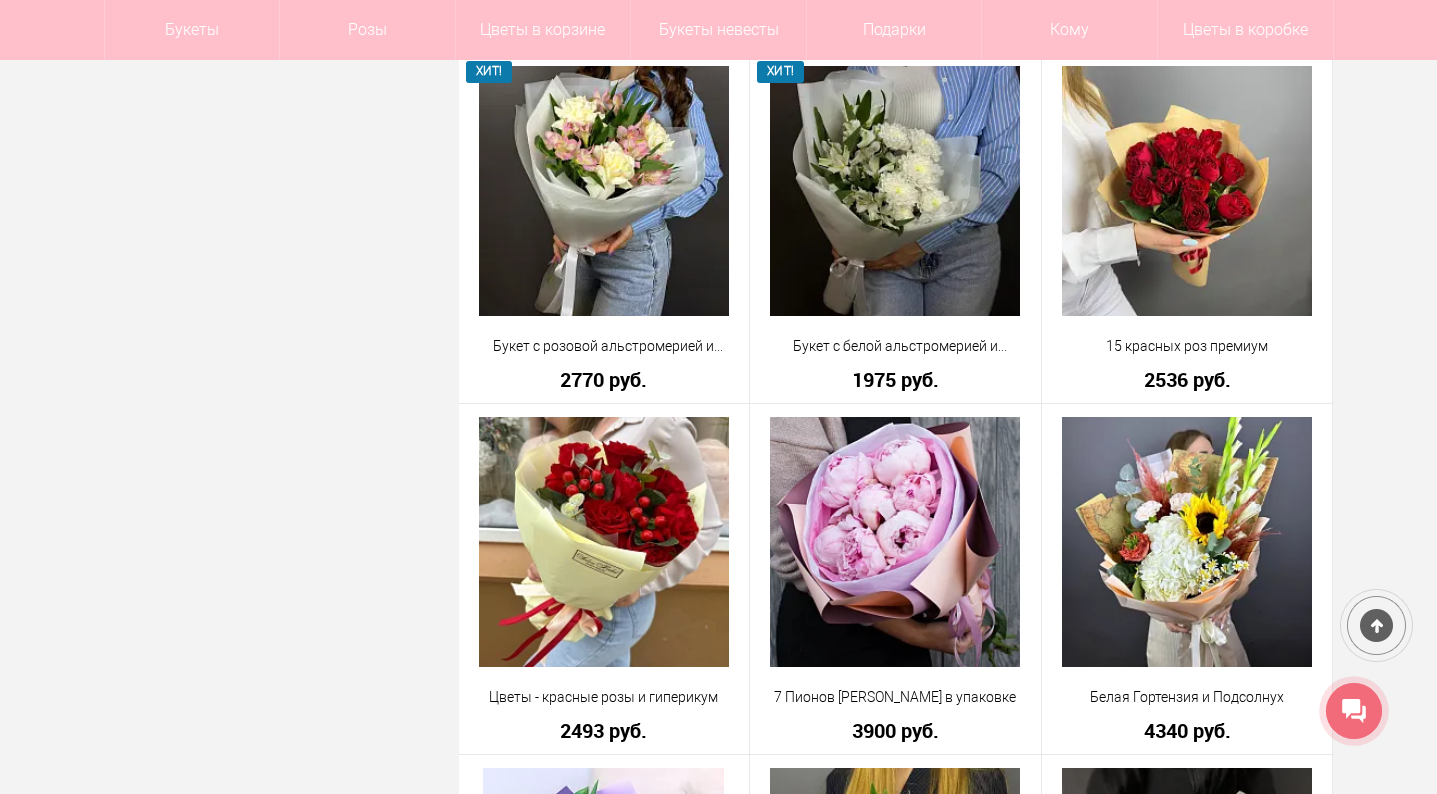 scroll, scrollTop: 2015, scrollLeft: 0, axis: vertical 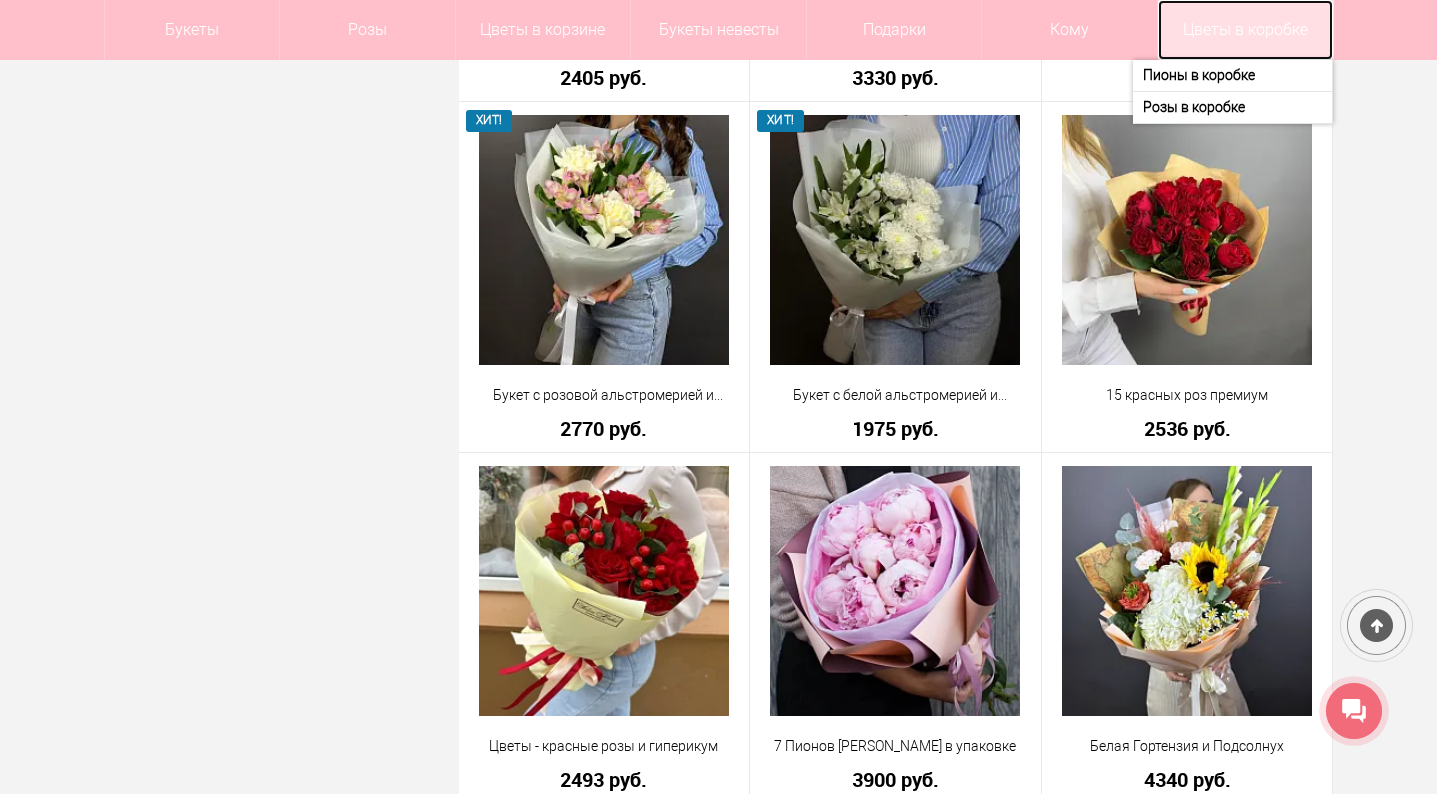 click on "Цветы в коробке" at bounding box center [1245, 30] 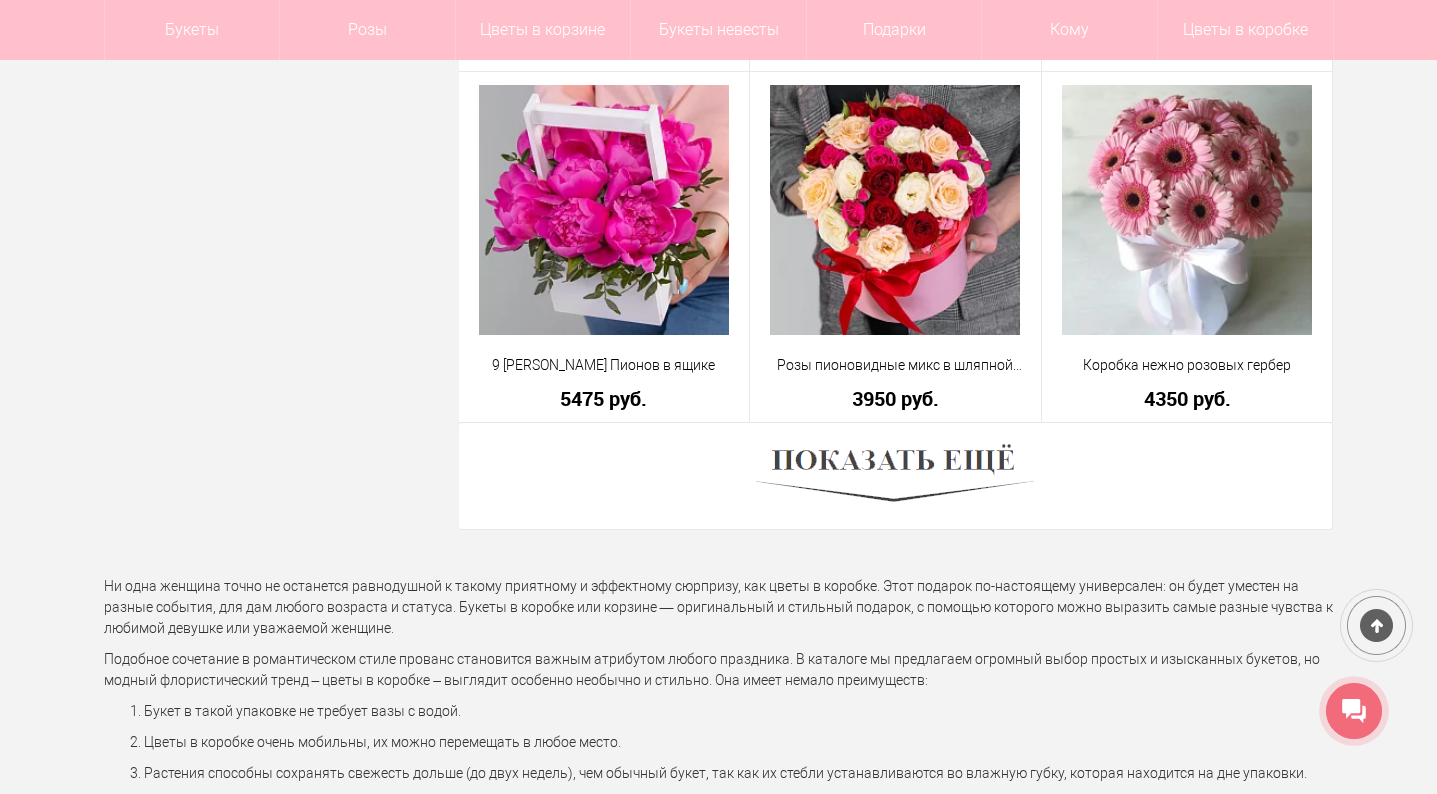 scroll, scrollTop: 5582, scrollLeft: 0, axis: vertical 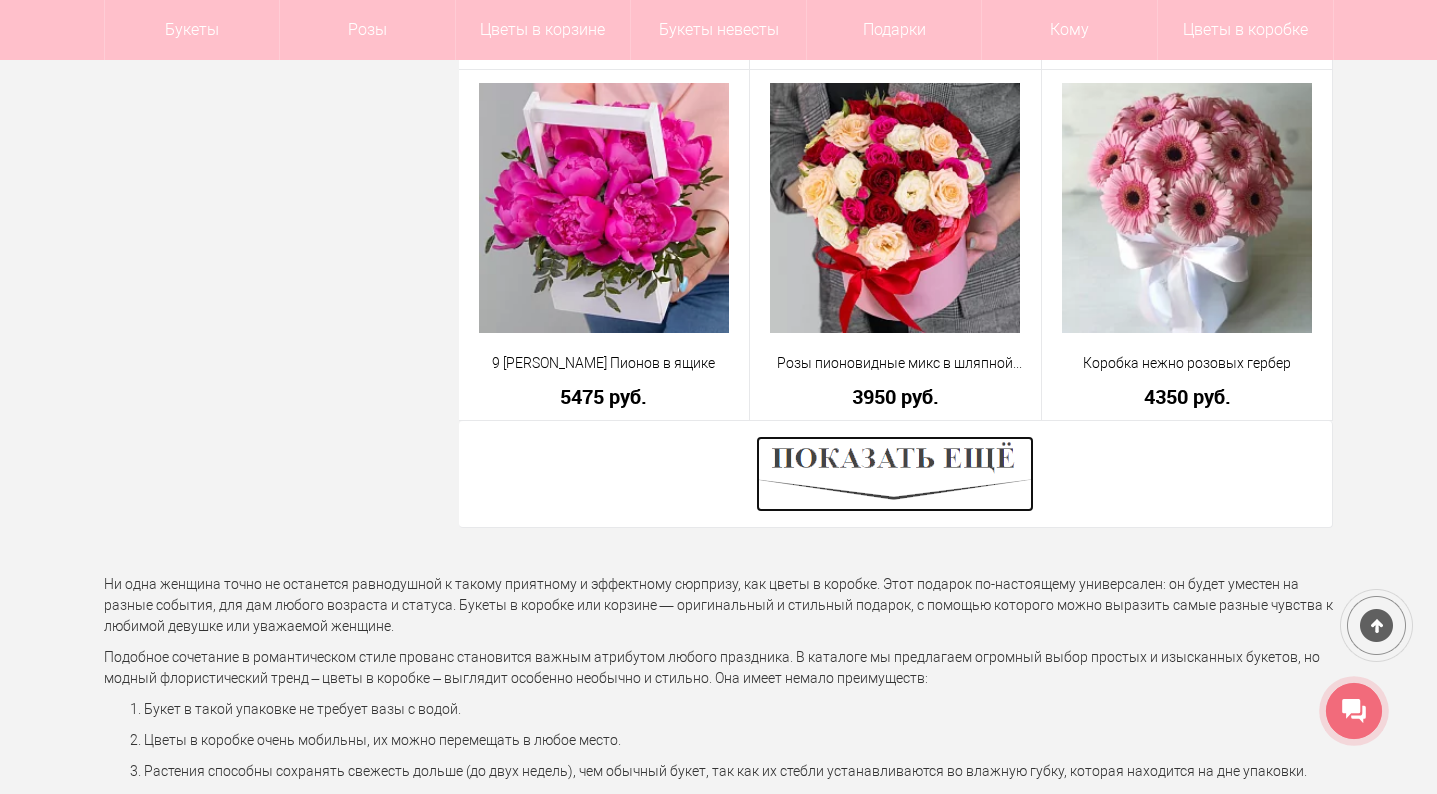 click at bounding box center [895, 474] 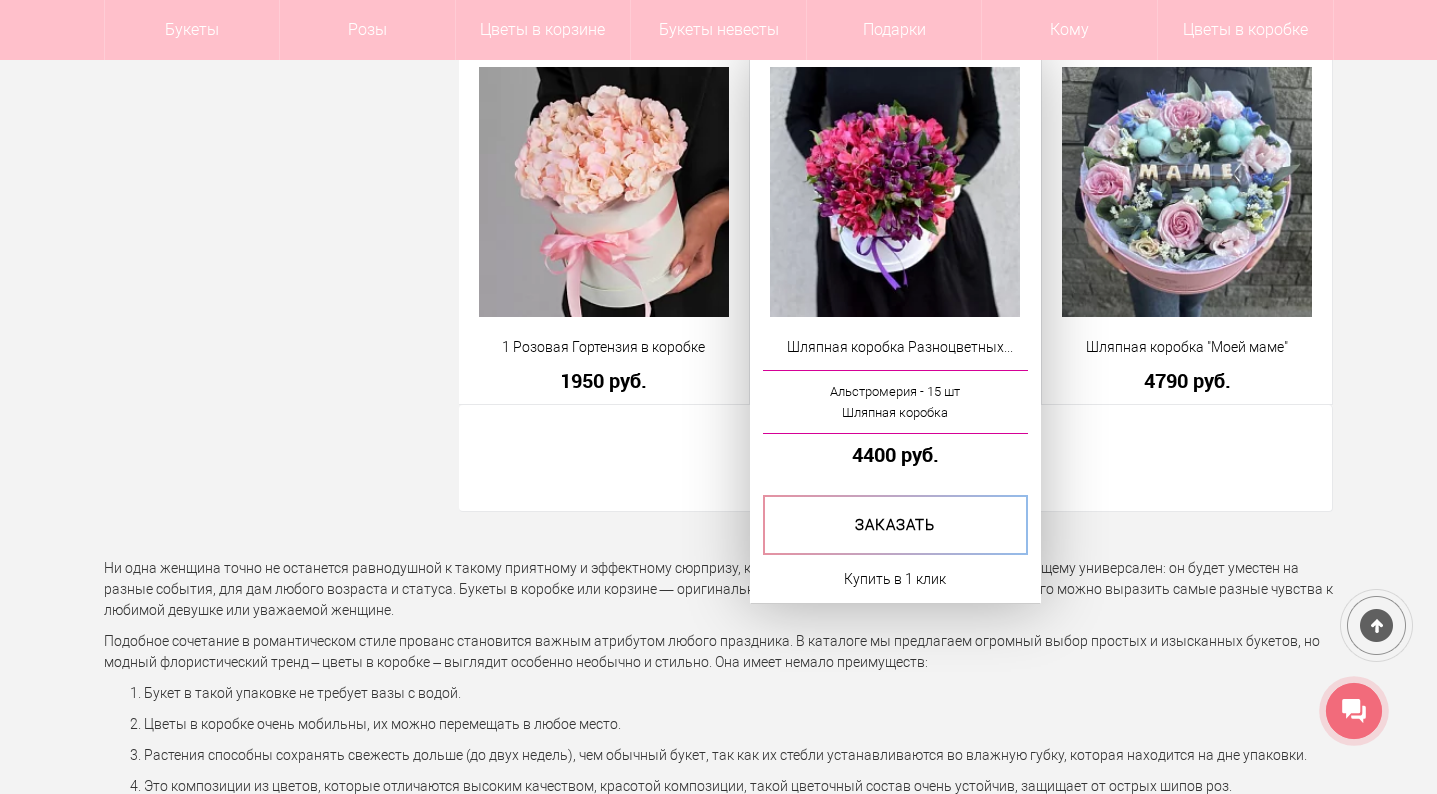 scroll, scrollTop: 11254, scrollLeft: 0, axis: vertical 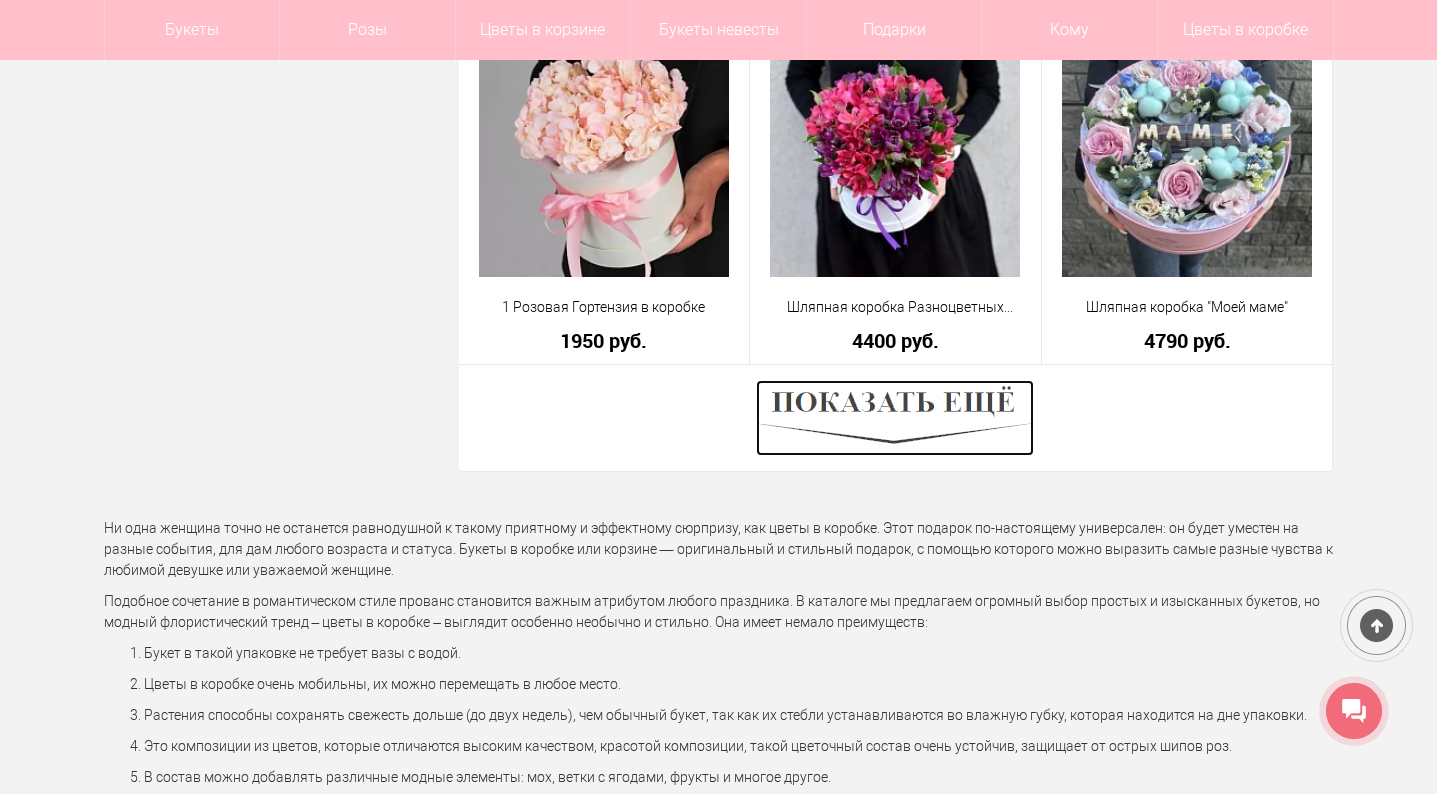 click at bounding box center [895, 418] 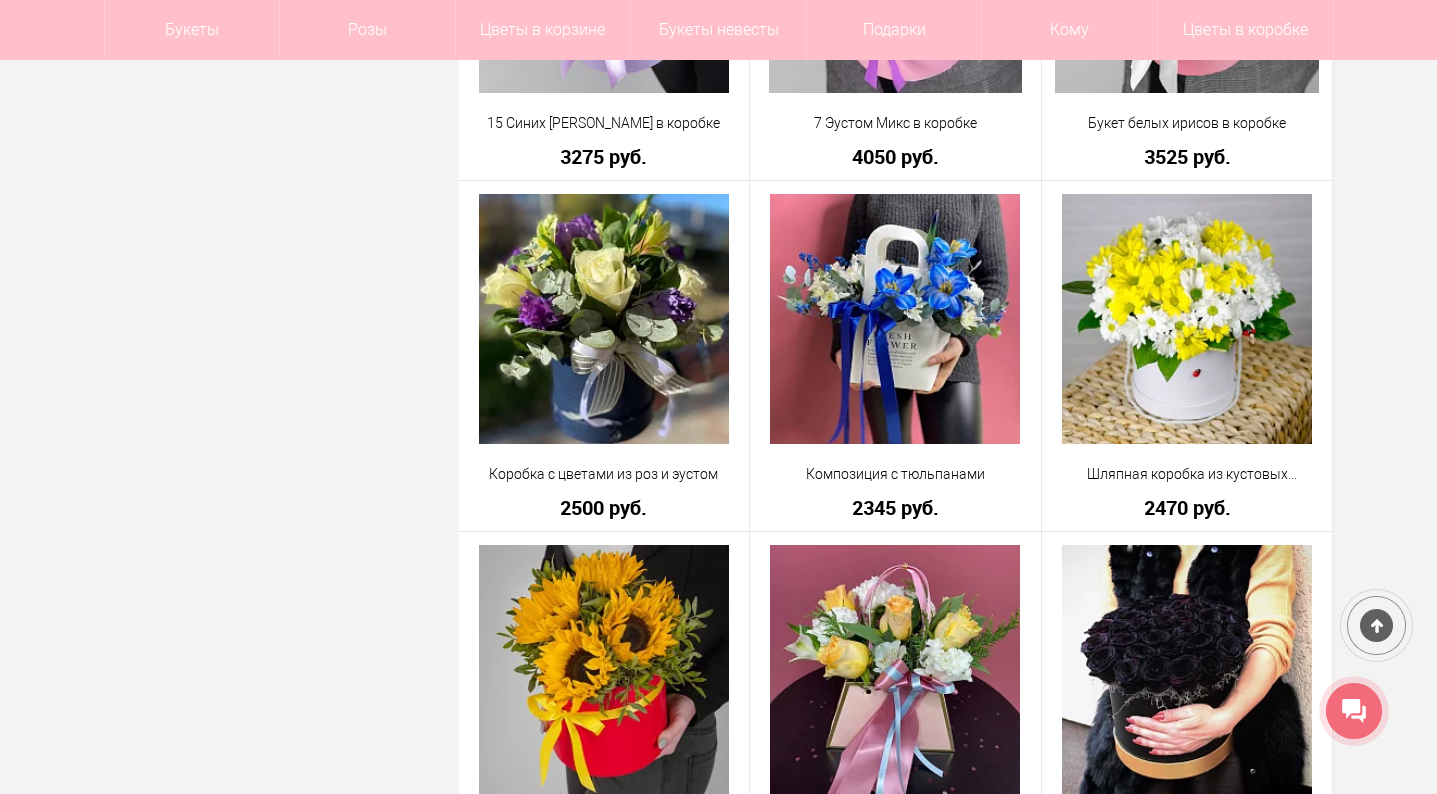 scroll, scrollTop: 12843, scrollLeft: 0, axis: vertical 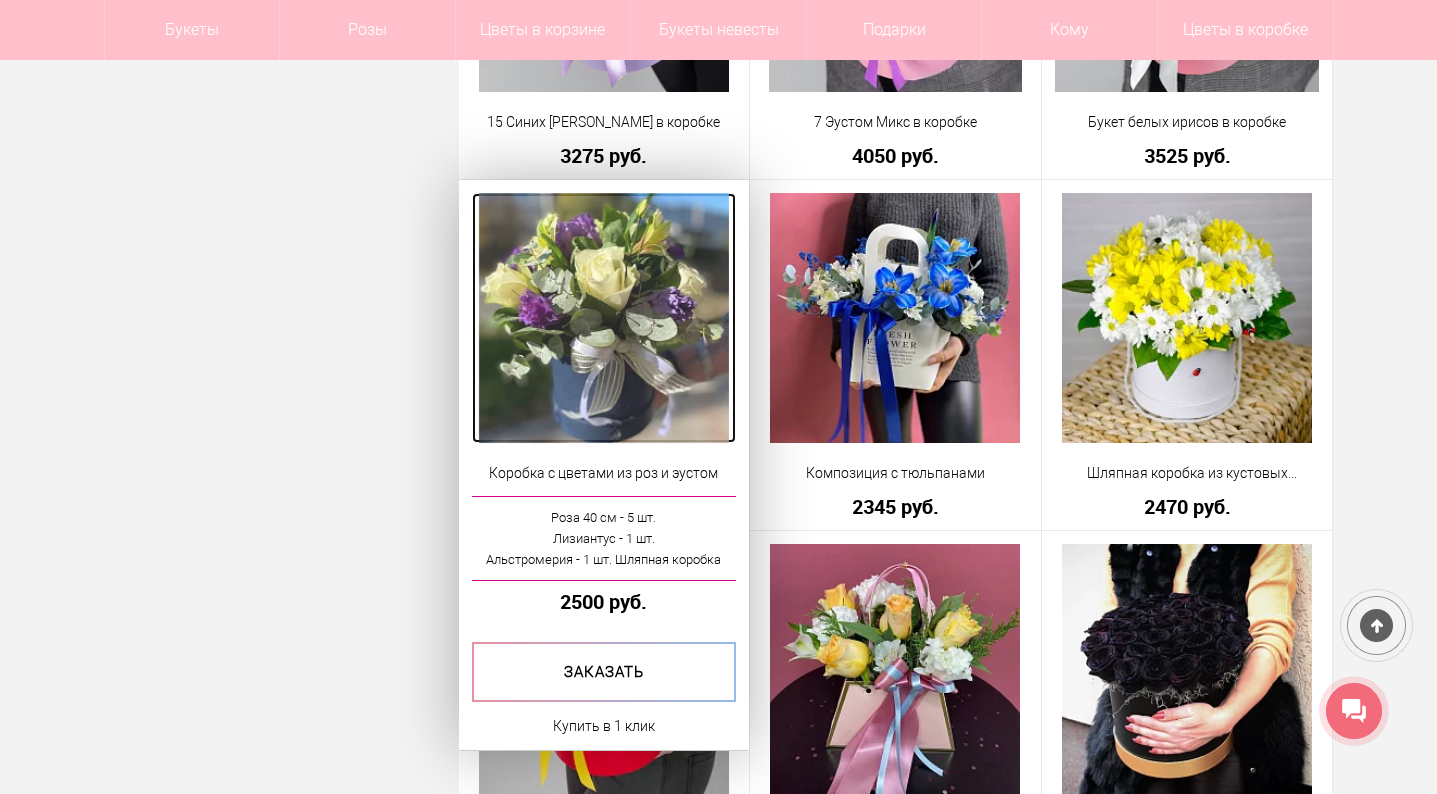 click at bounding box center [604, 318] 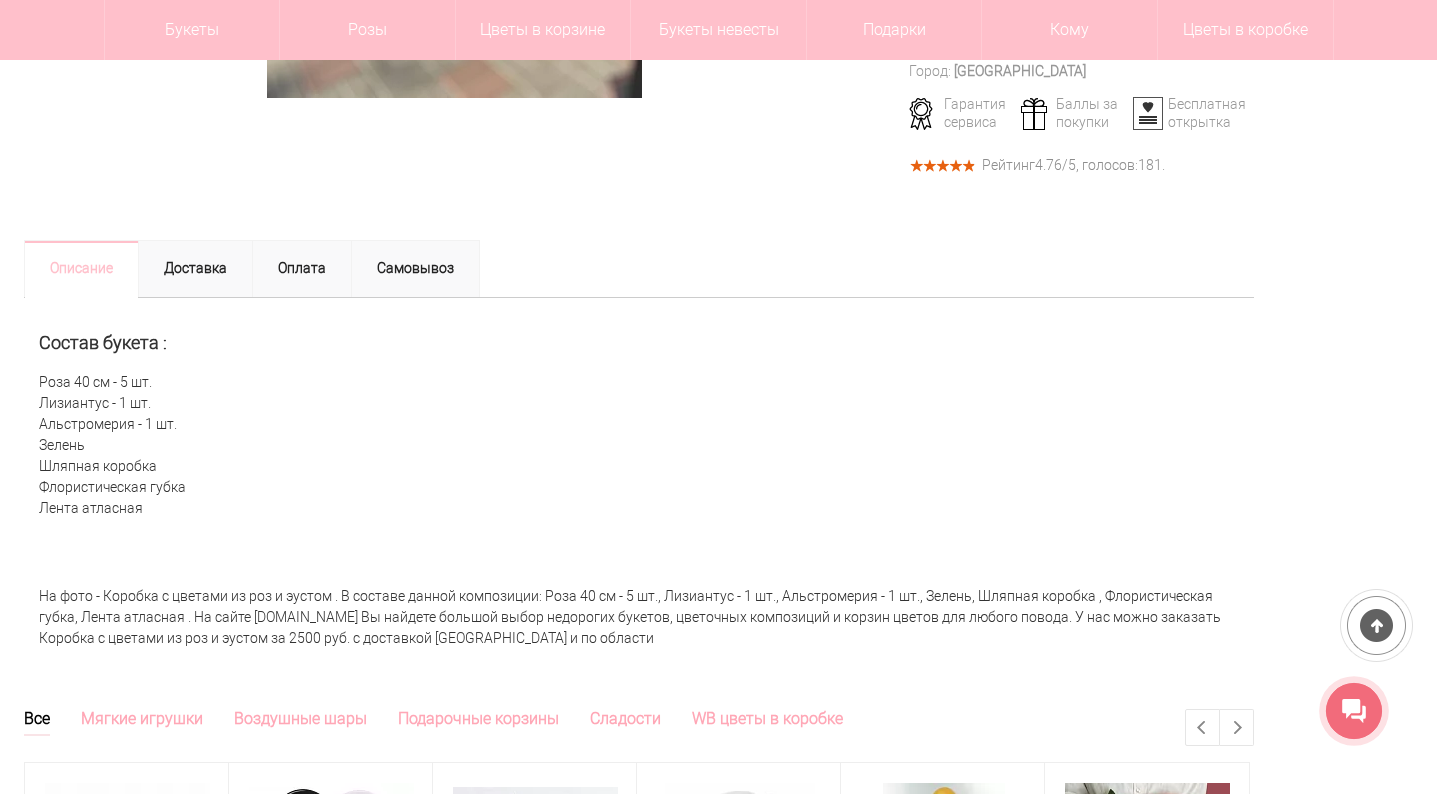 scroll, scrollTop: 704, scrollLeft: 0, axis: vertical 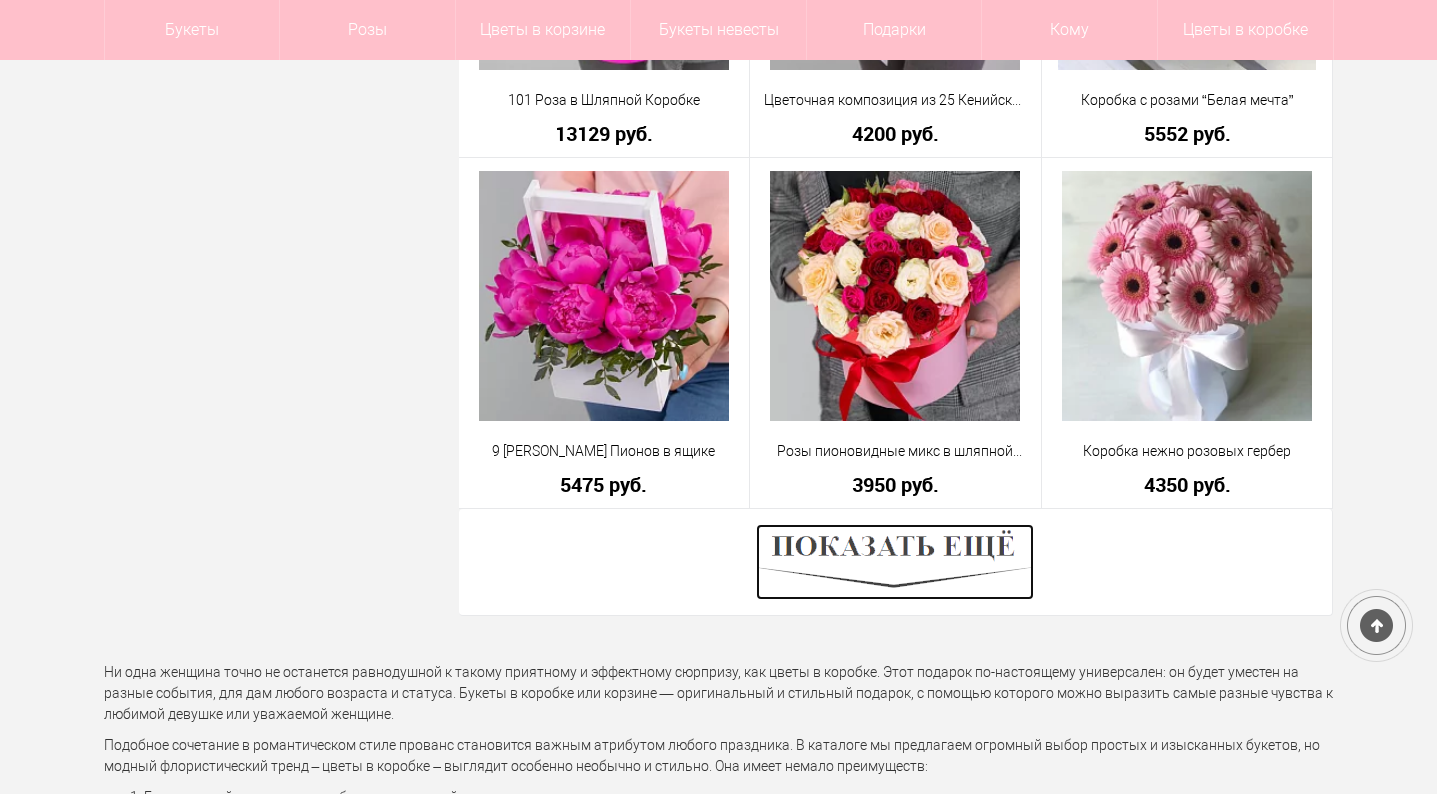 click at bounding box center (895, 562) 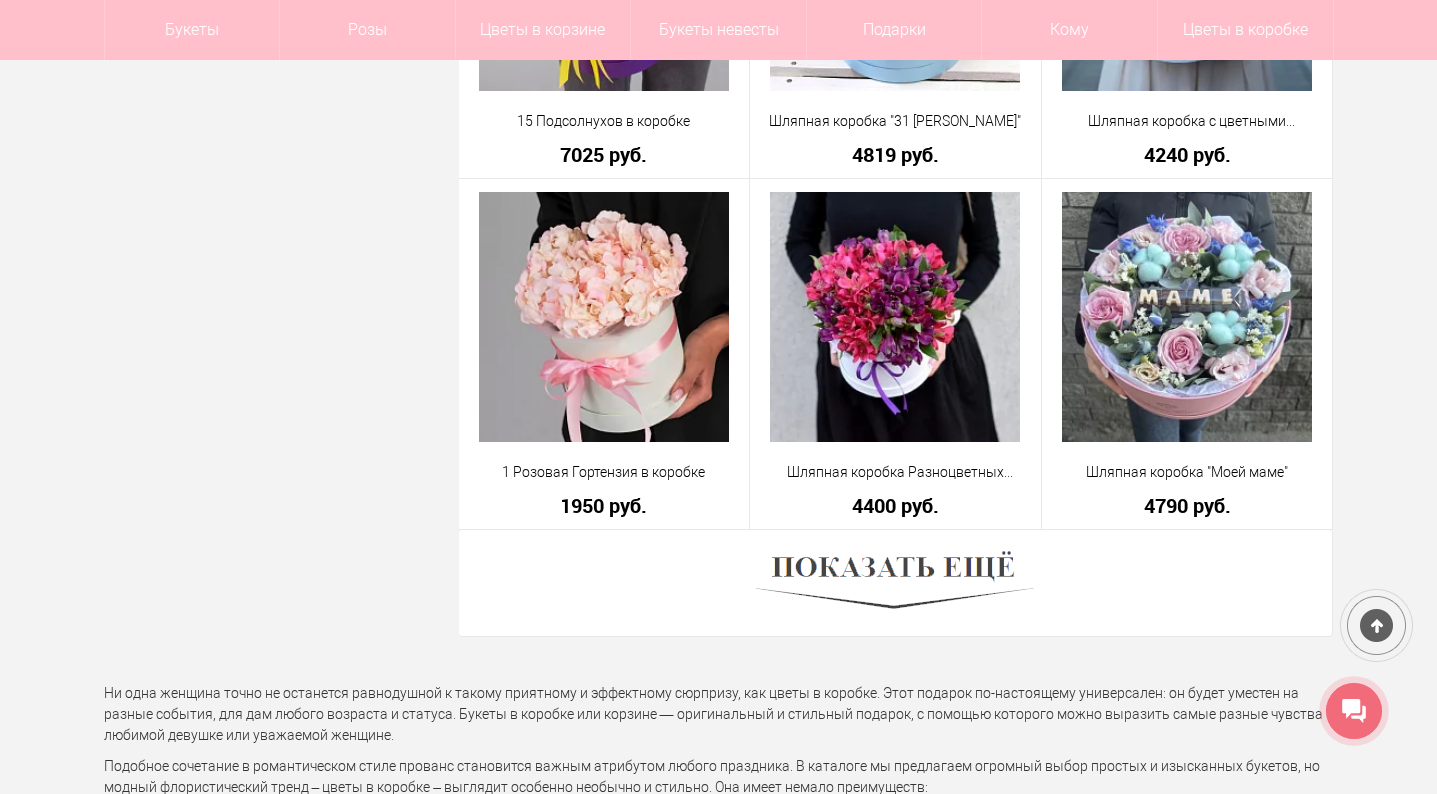 scroll, scrollTop: 11092, scrollLeft: 0, axis: vertical 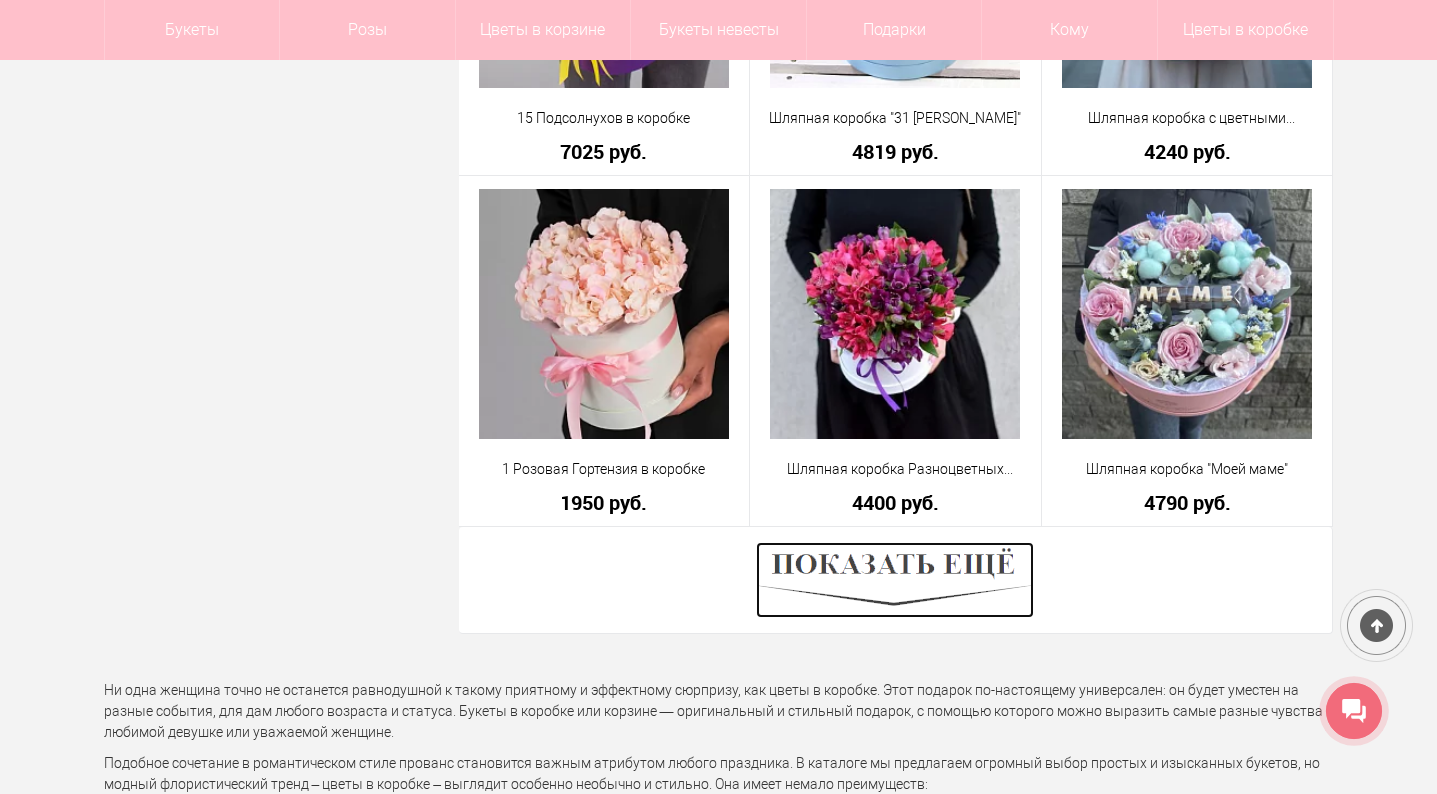 click at bounding box center [895, 580] 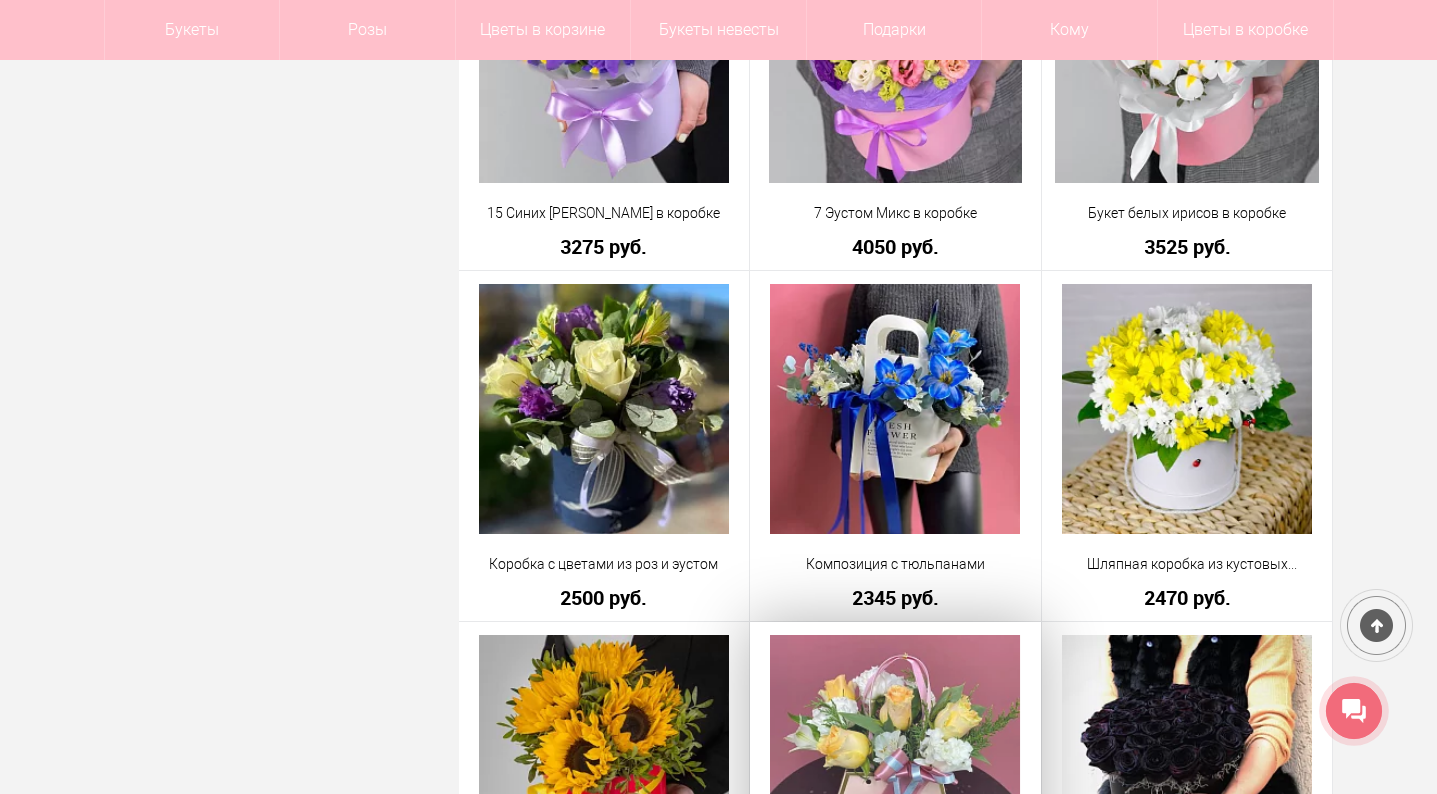 scroll, scrollTop: 12726, scrollLeft: 0, axis: vertical 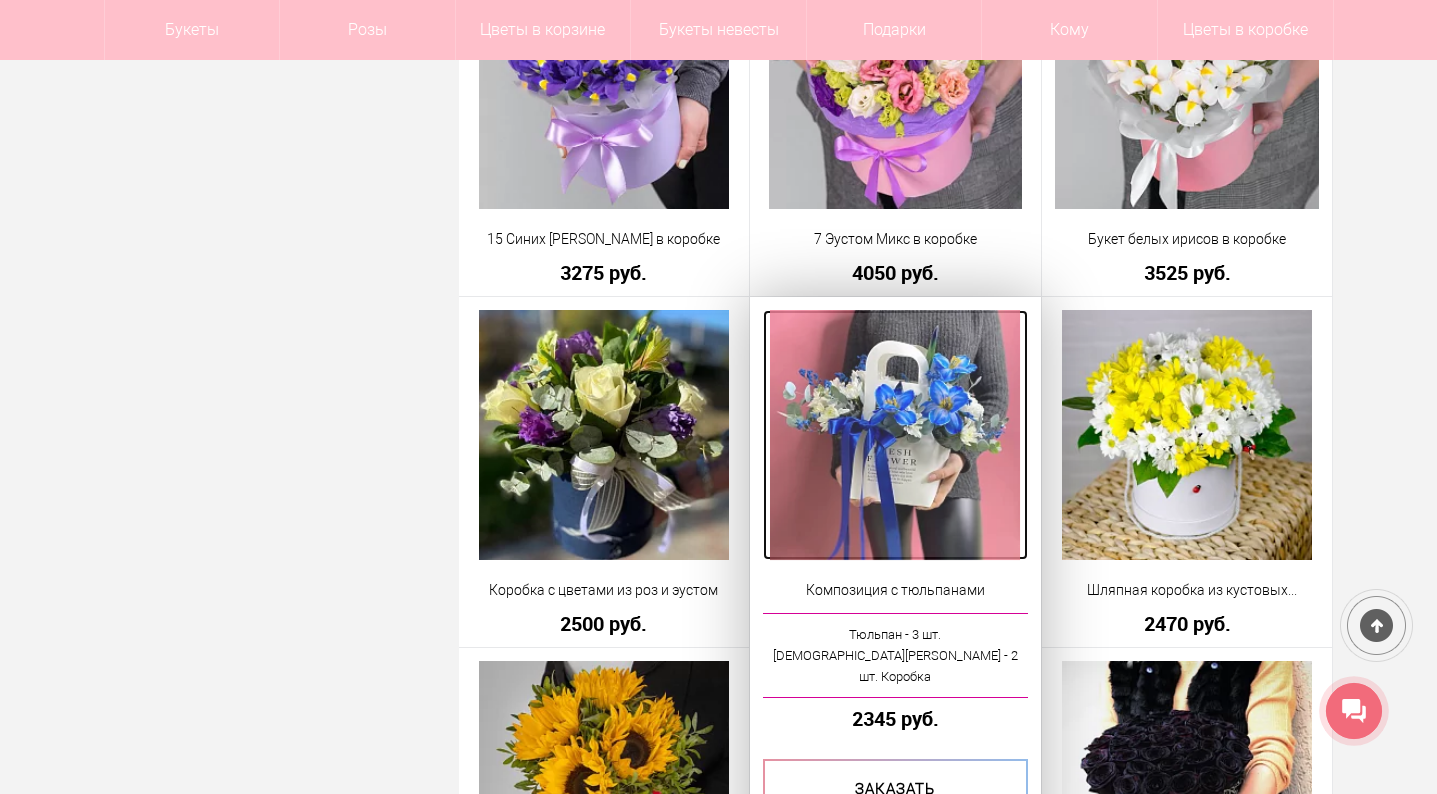 click at bounding box center (895, 435) 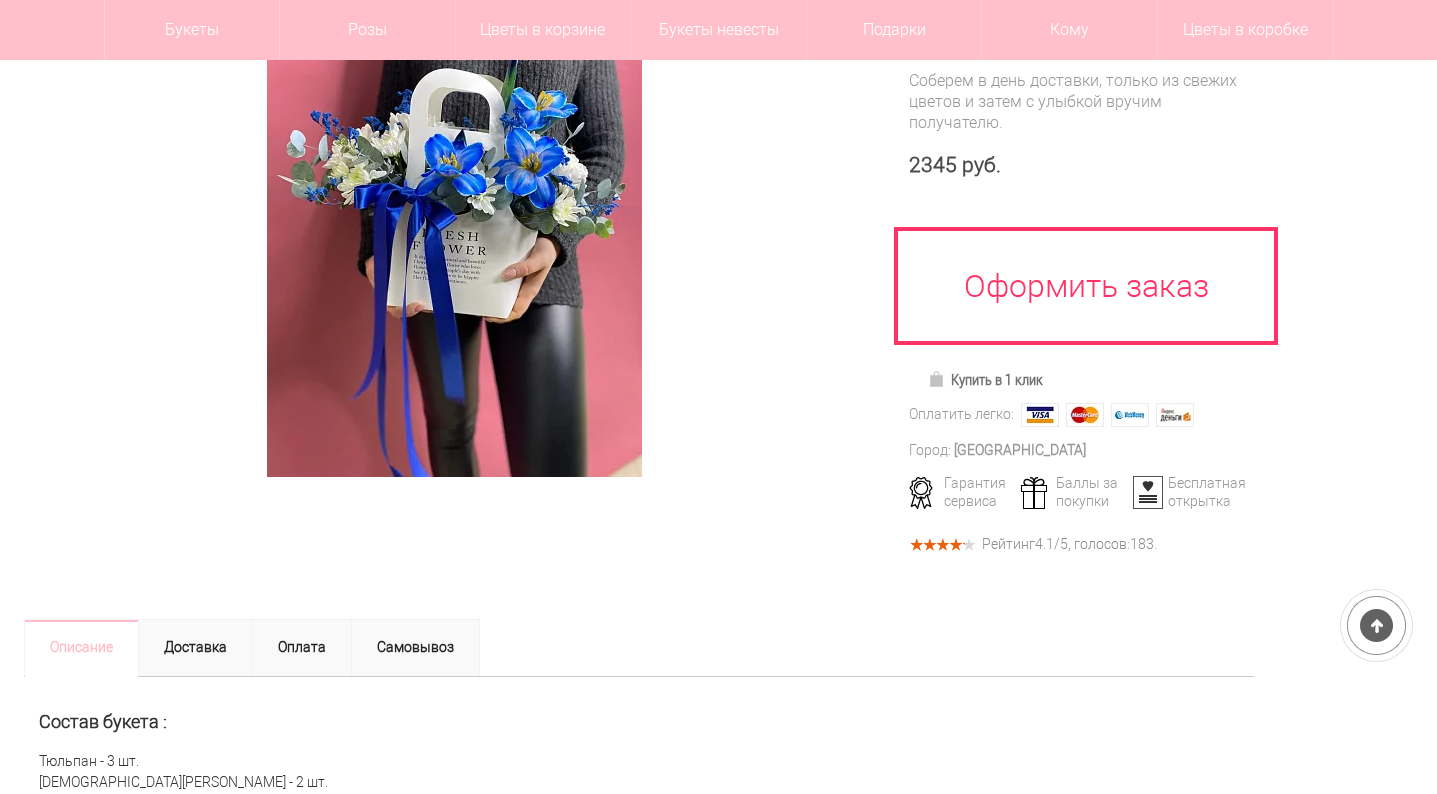 scroll, scrollTop: 357, scrollLeft: 0, axis: vertical 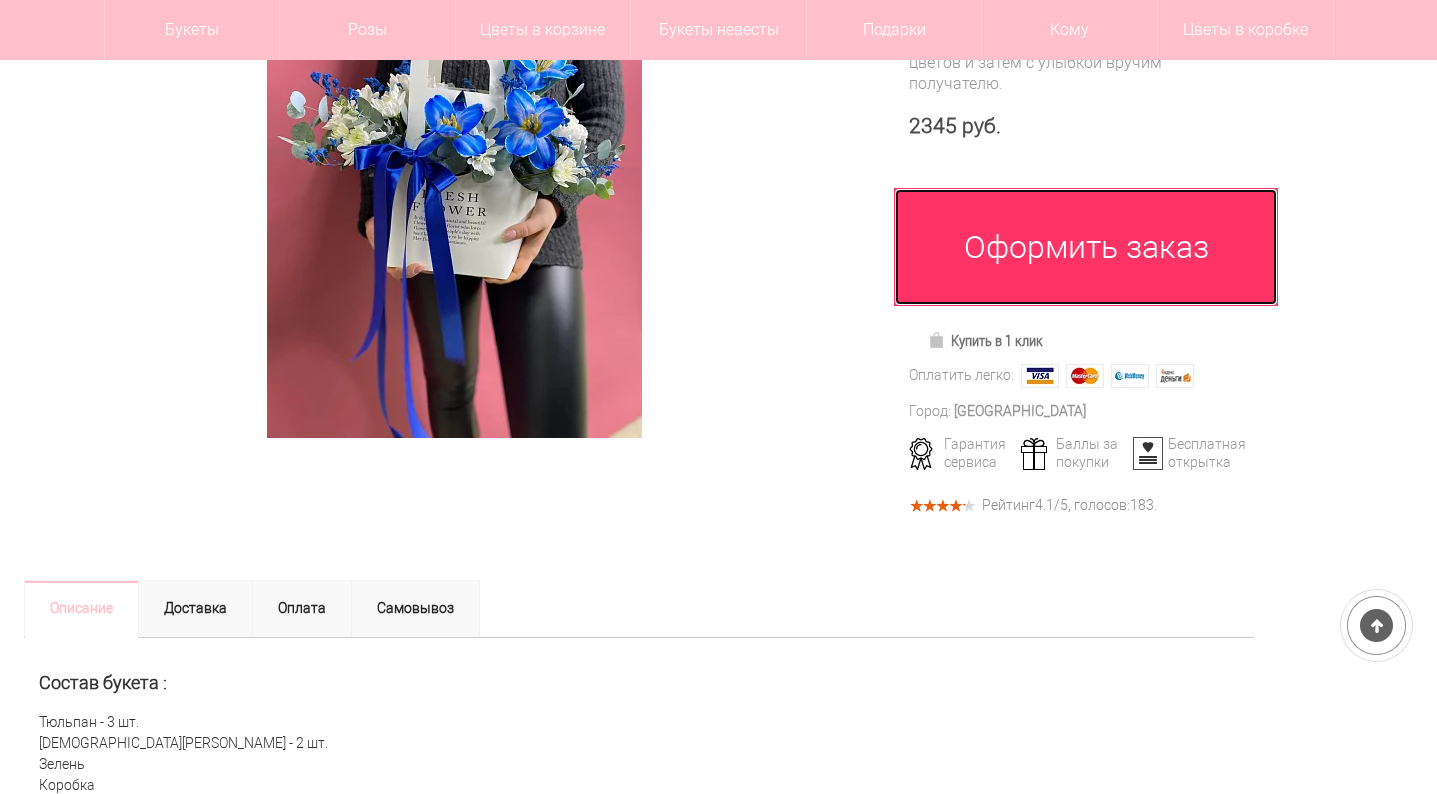 click on "Оформить заказ" at bounding box center [1086, 247] 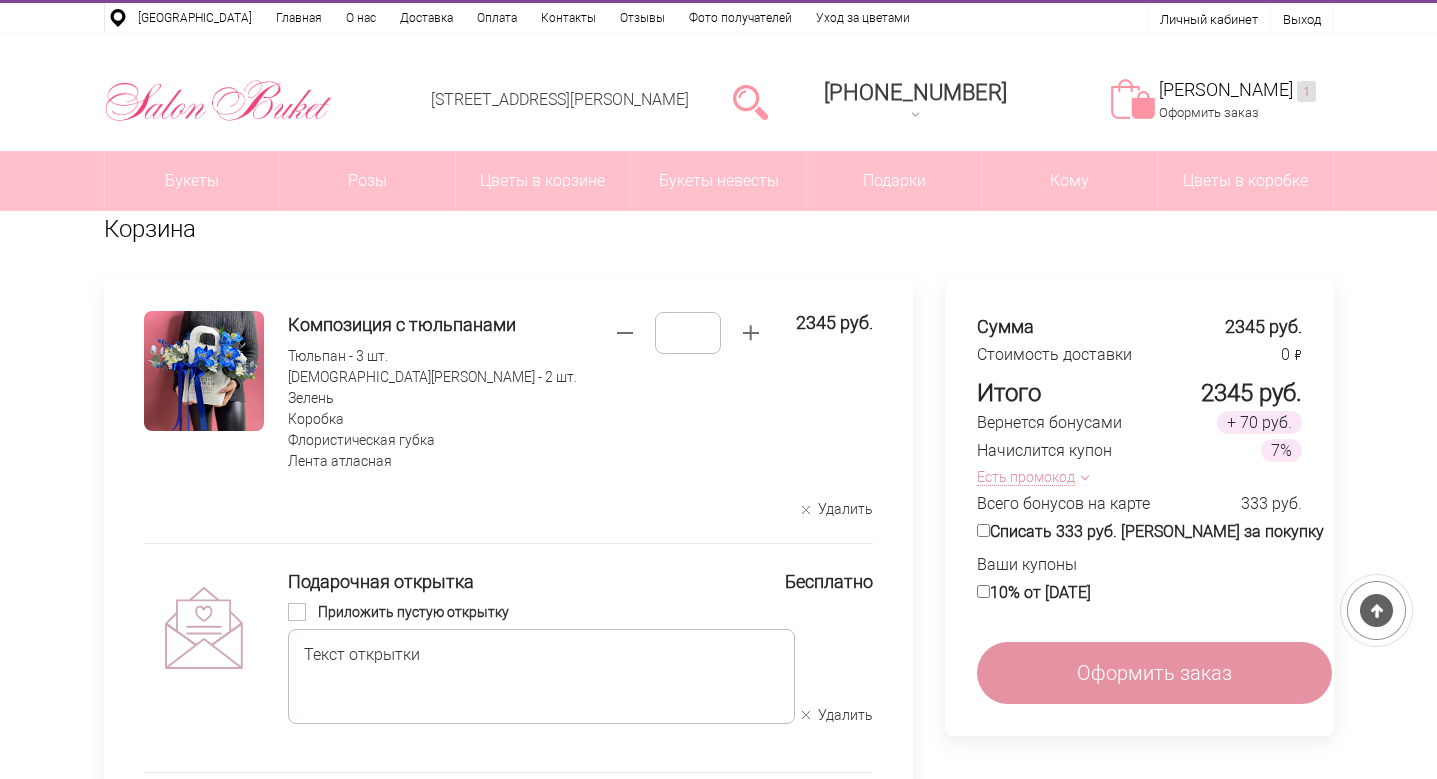 scroll, scrollTop: 3, scrollLeft: 0, axis: vertical 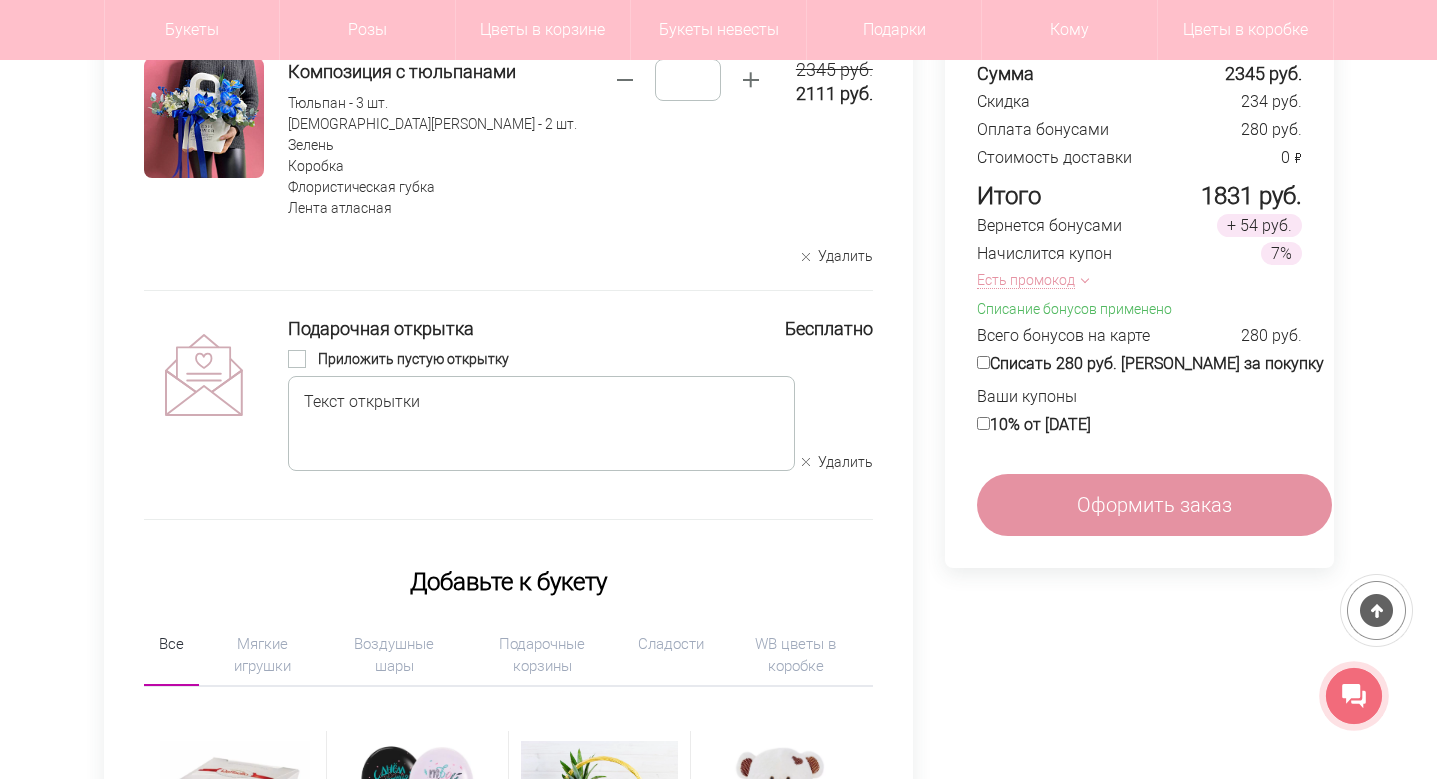 click on "Приложить пустую открытку" at bounding box center [413, 359] 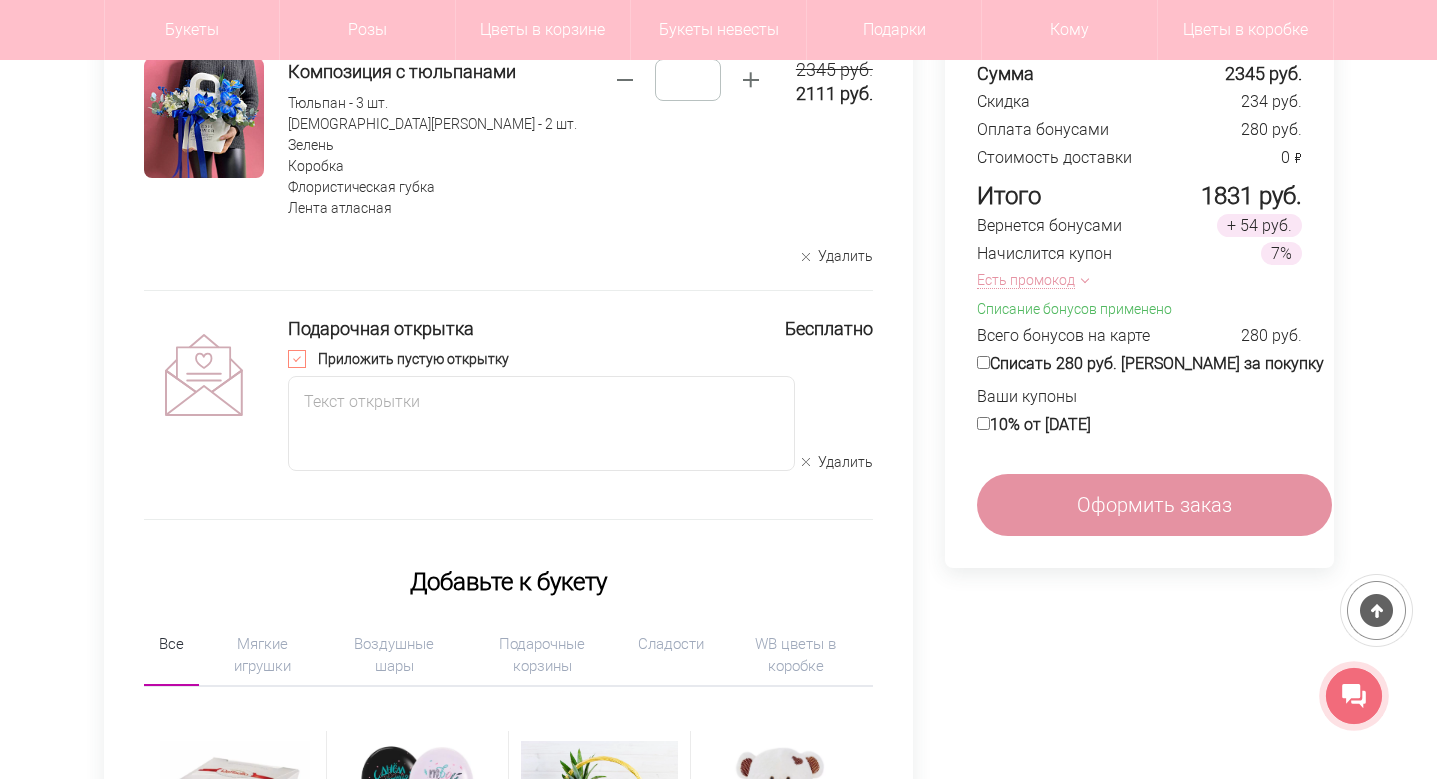 click on "Подарочная открытка Приложить пустую открытку Текст открытки" at bounding box center [524, 393] 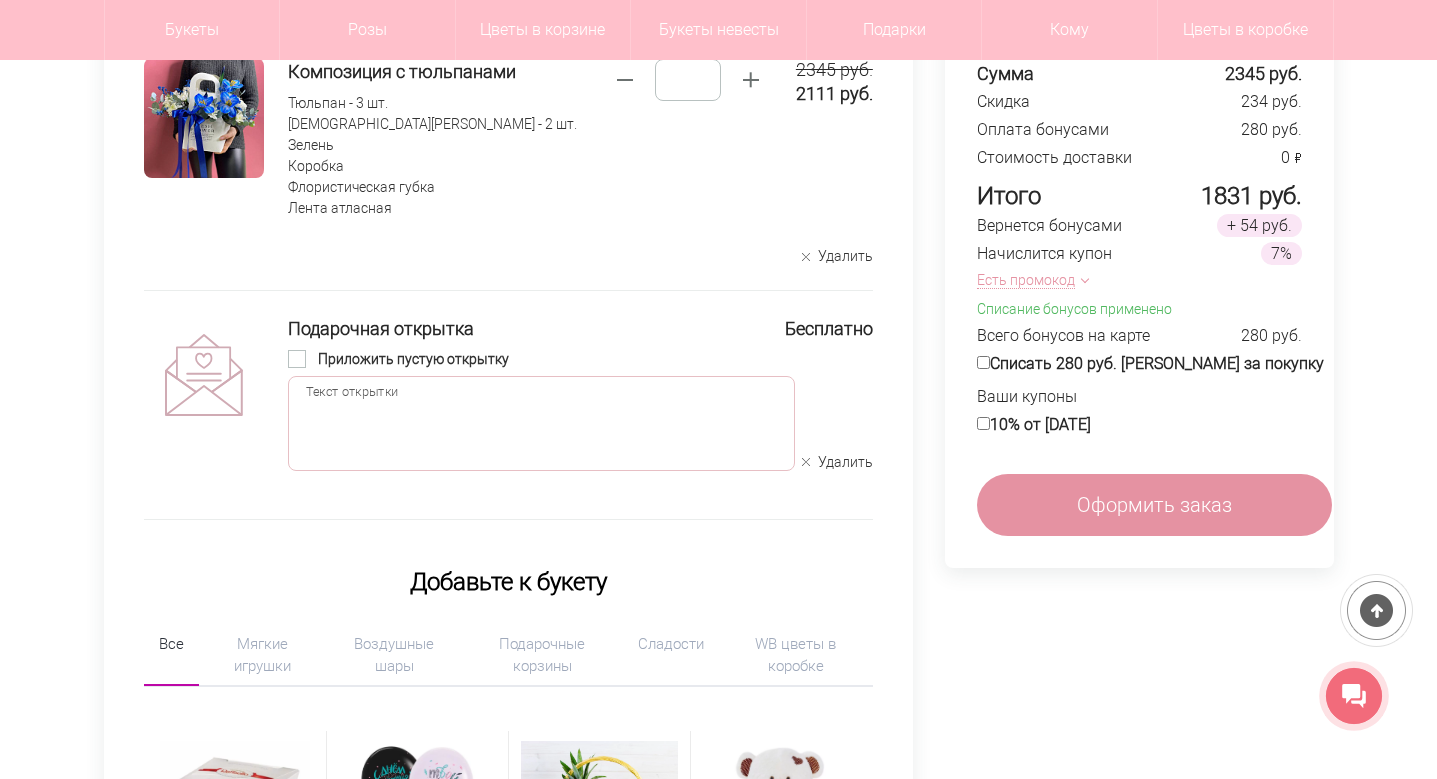 click at bounding box center (541, 423) 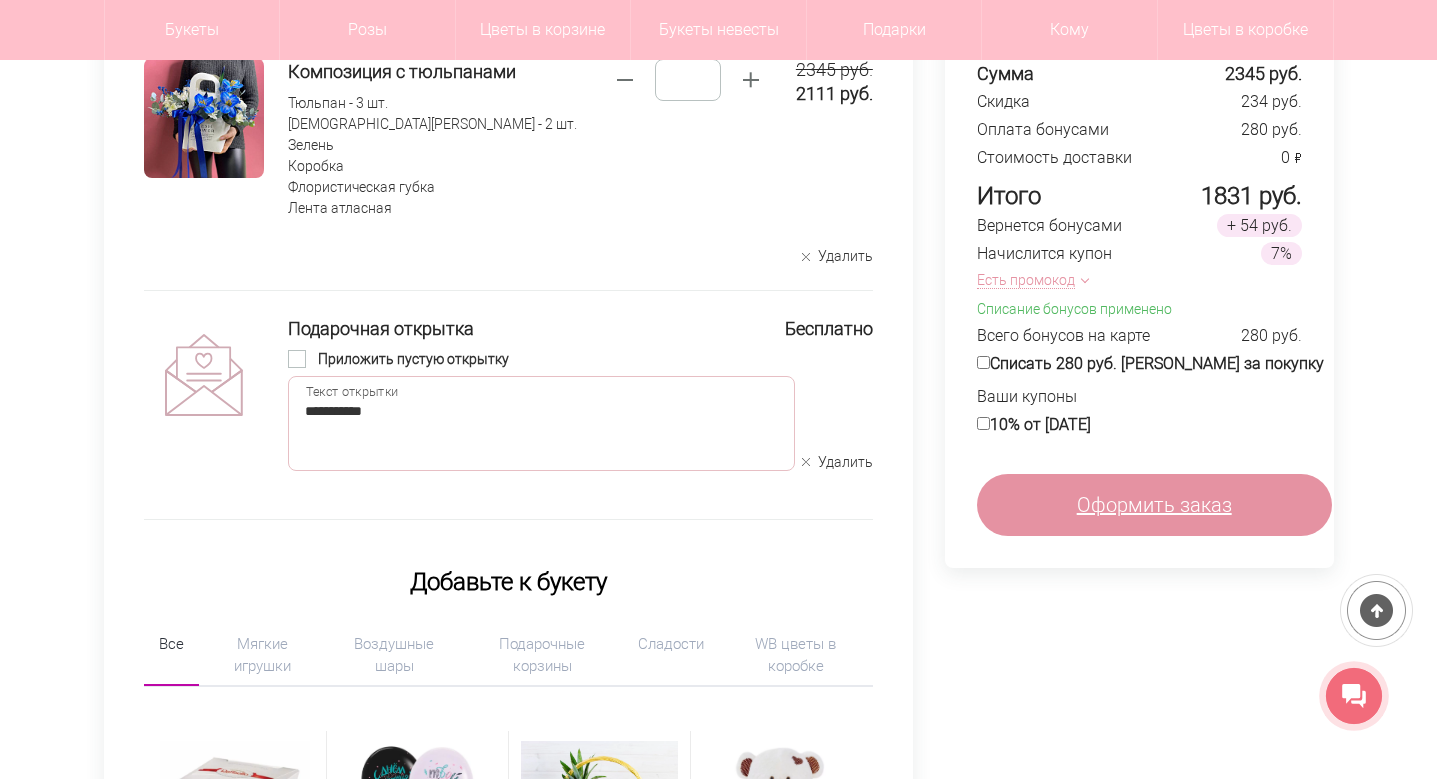 type on "**********" 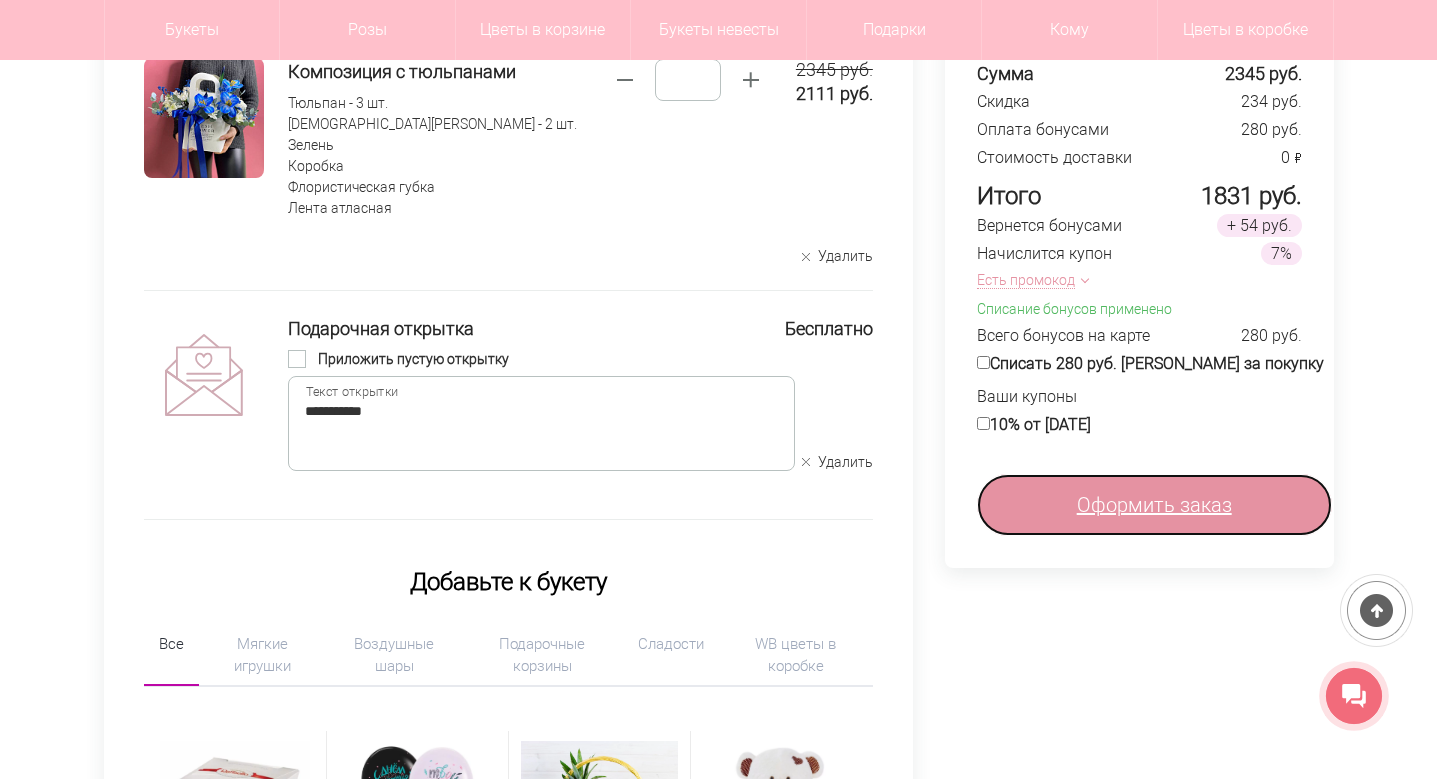 click on "Оформить заказ" at bounding box center [1154, 505] 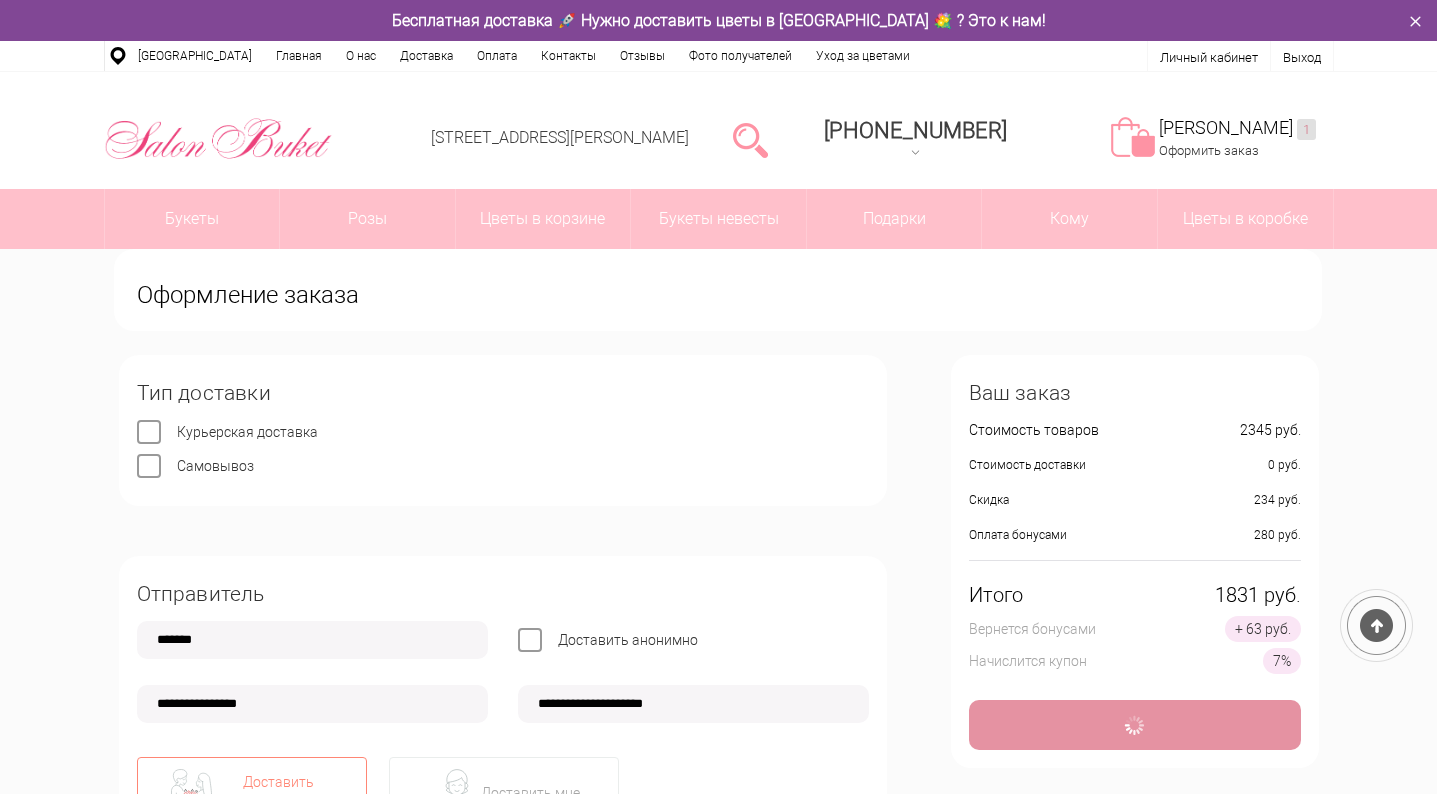 scroll, scrollTop: 68, scrollLeft: 0, axis: vertical 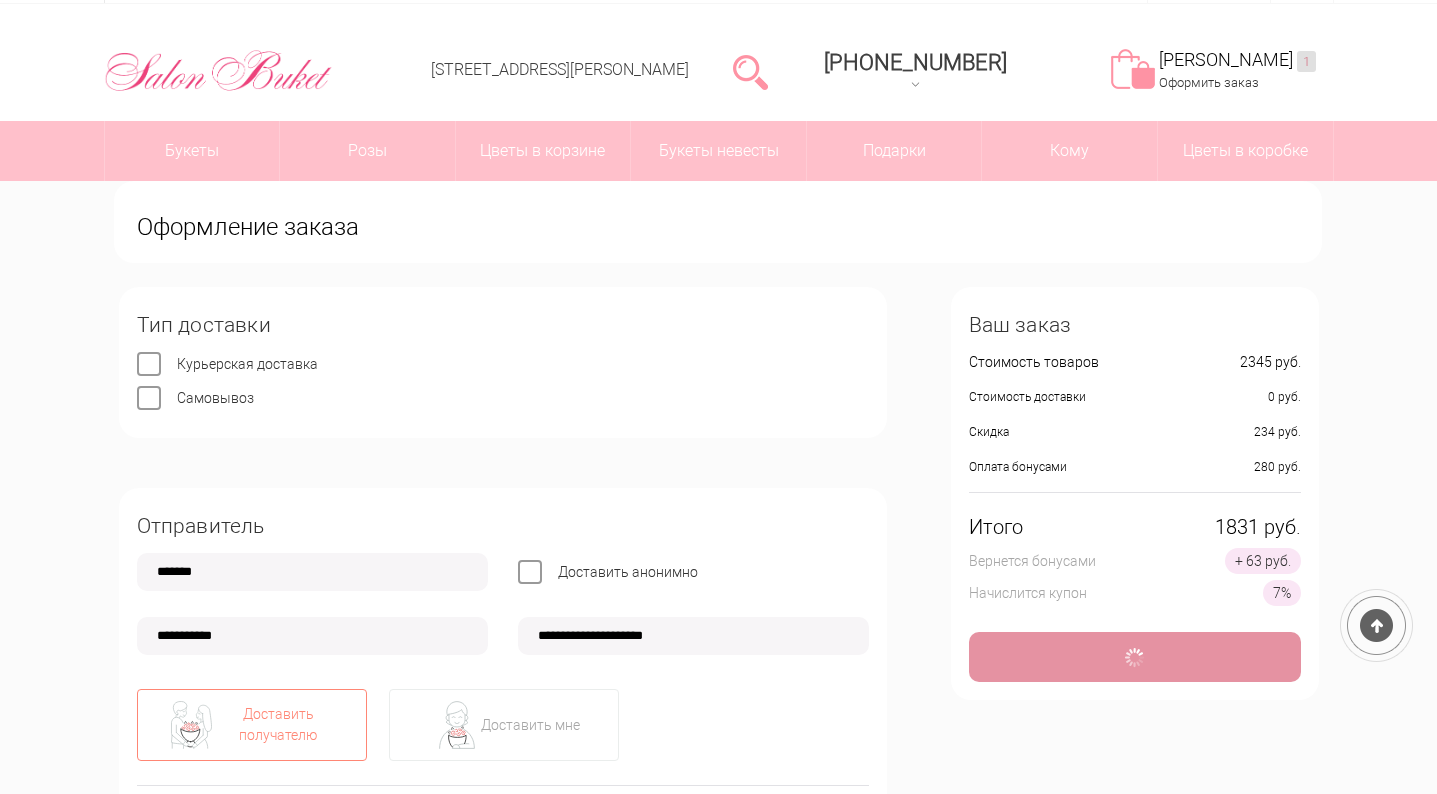 type on "**********" 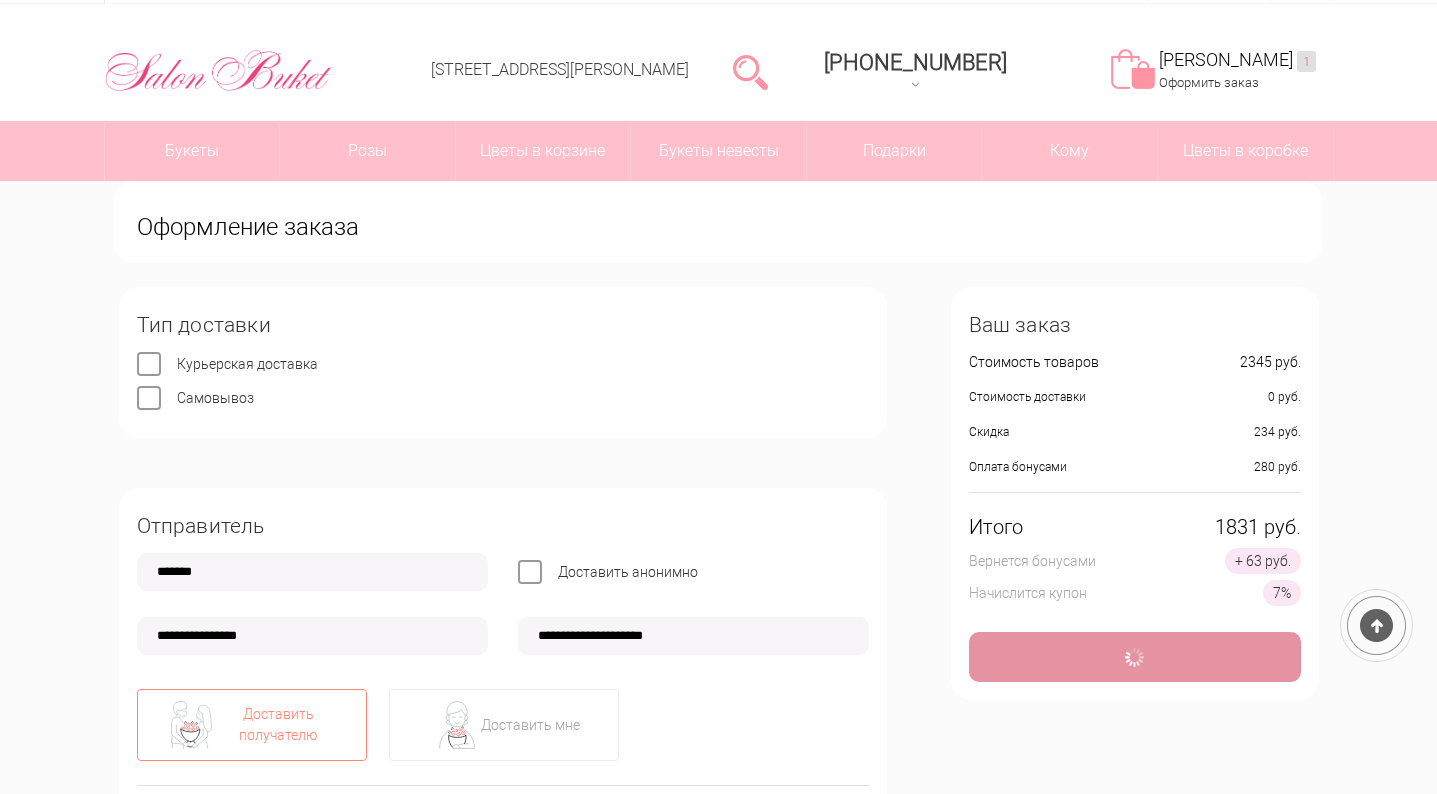 type on "**********" 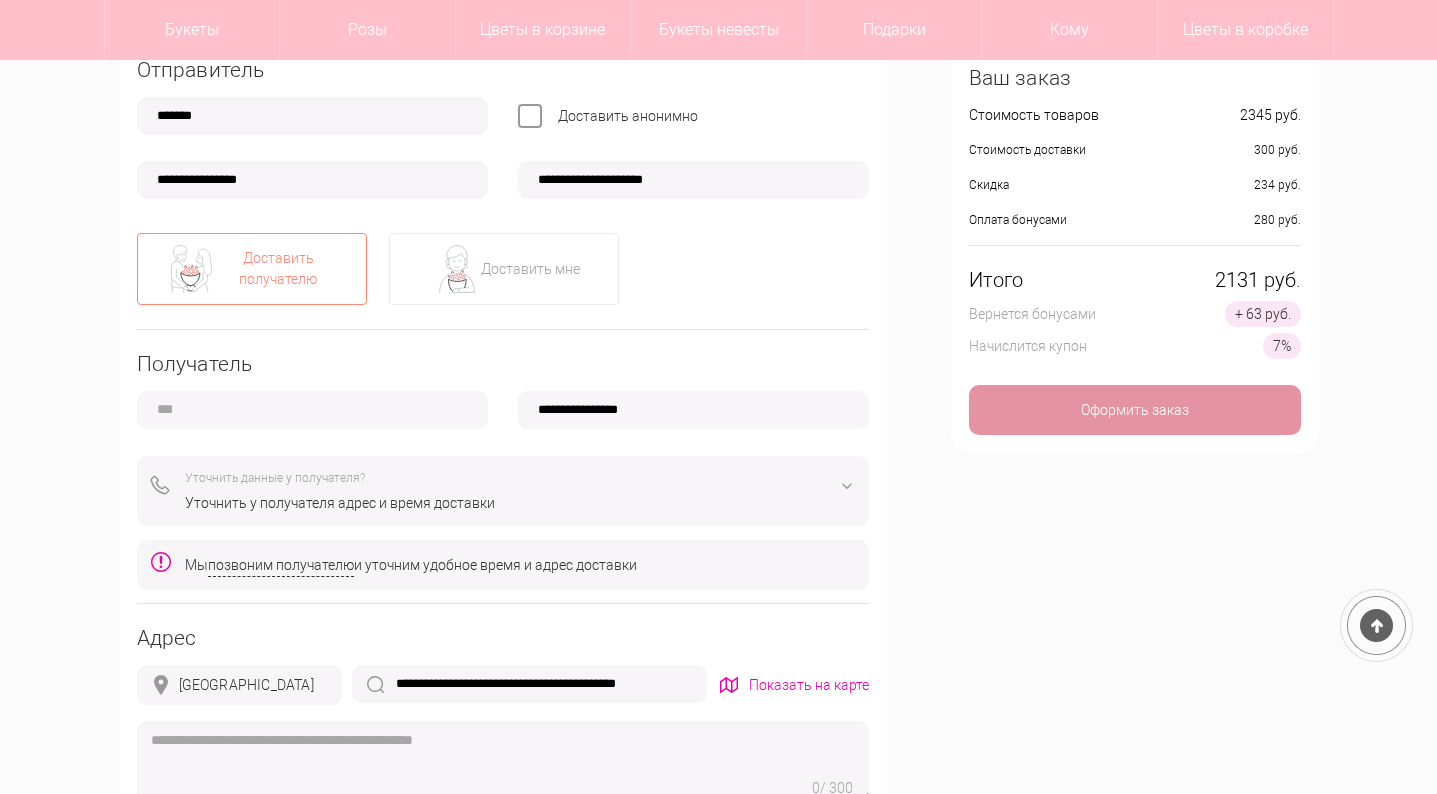scroll, scrollTop: 469, scrollLeft: 0, axis: vertical 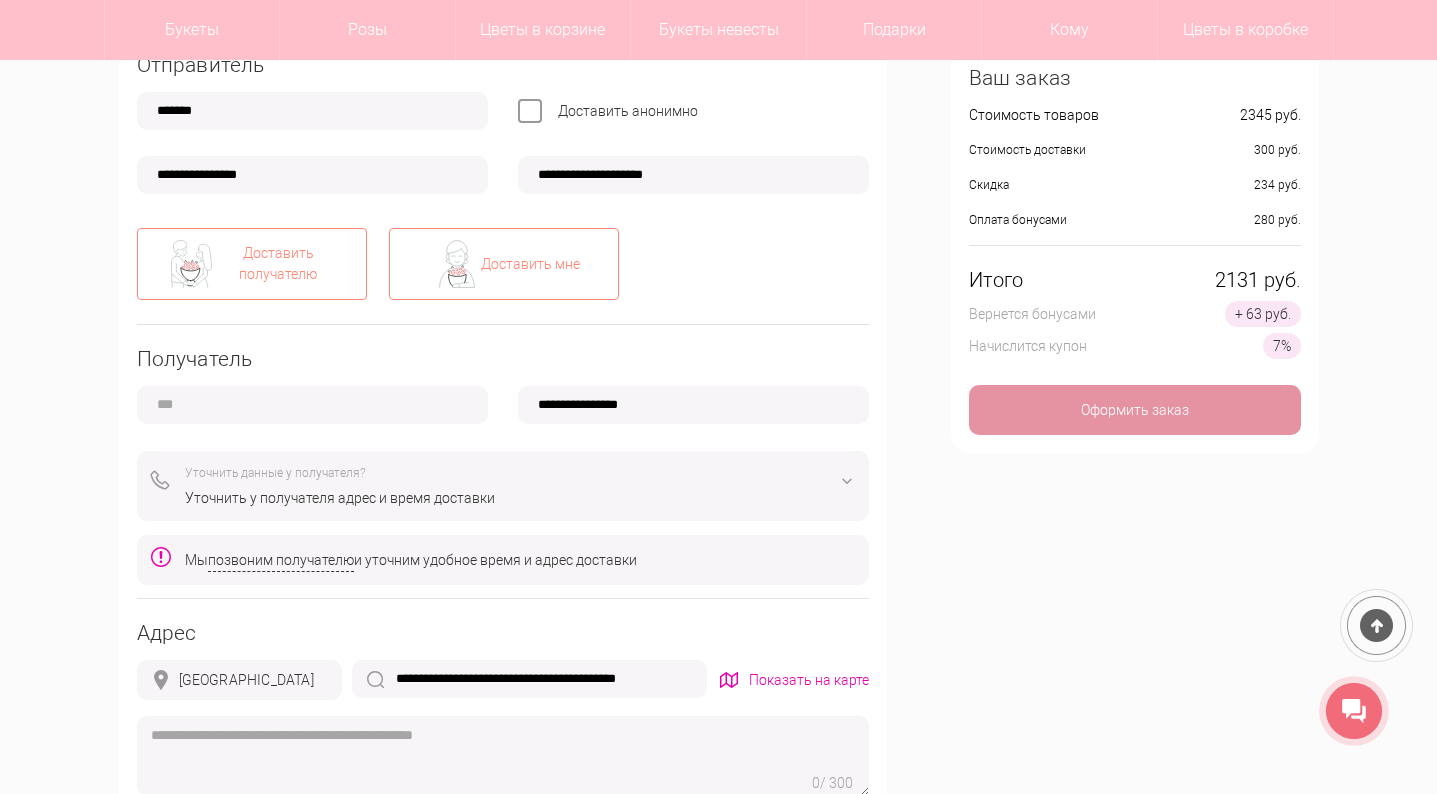 click on "Доставить мне" at bounding box center (530, 264) 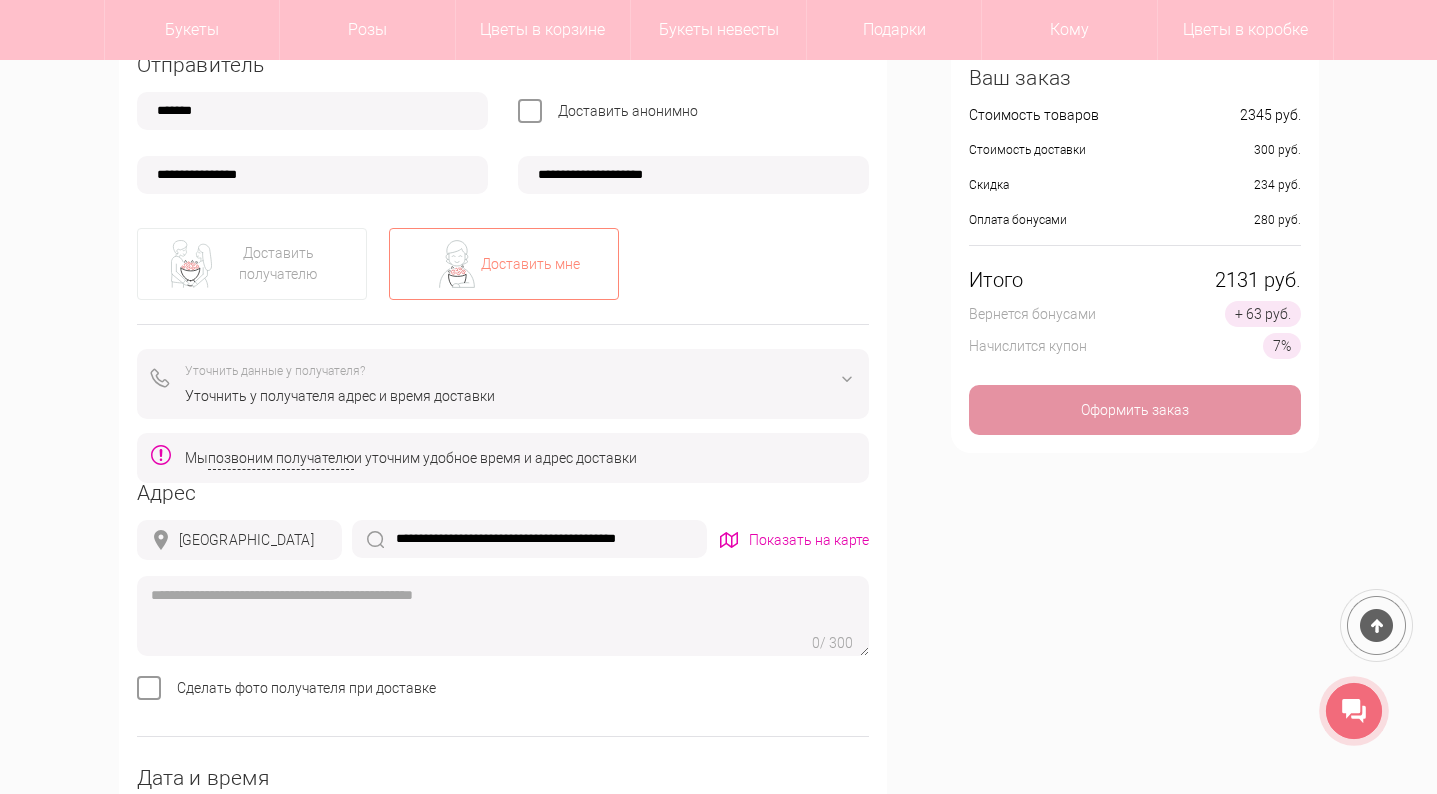 click at bounding box center [503, 616] 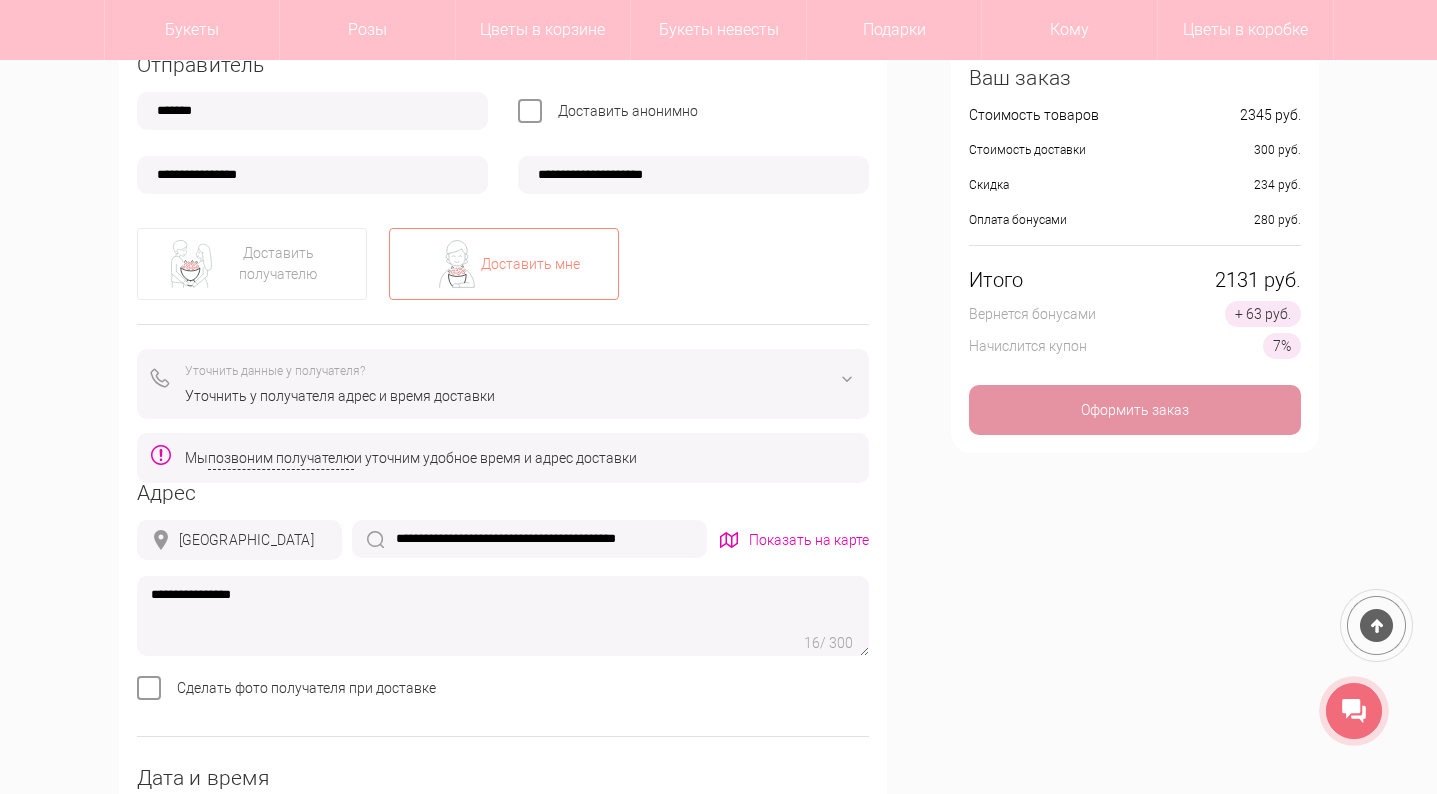 type on "**********" 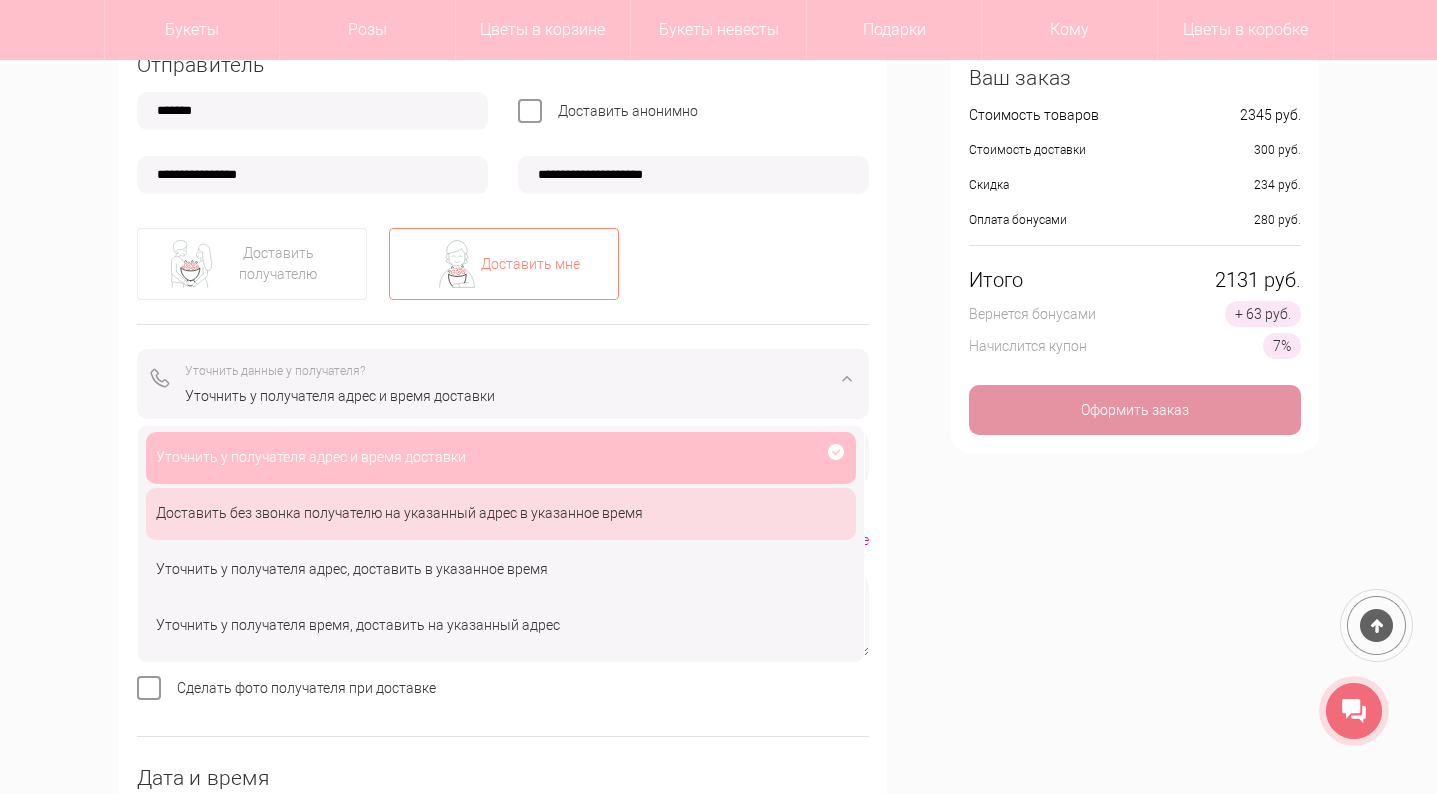 click on "Доставить без звонка получателю на указанный адрес в указанное время" 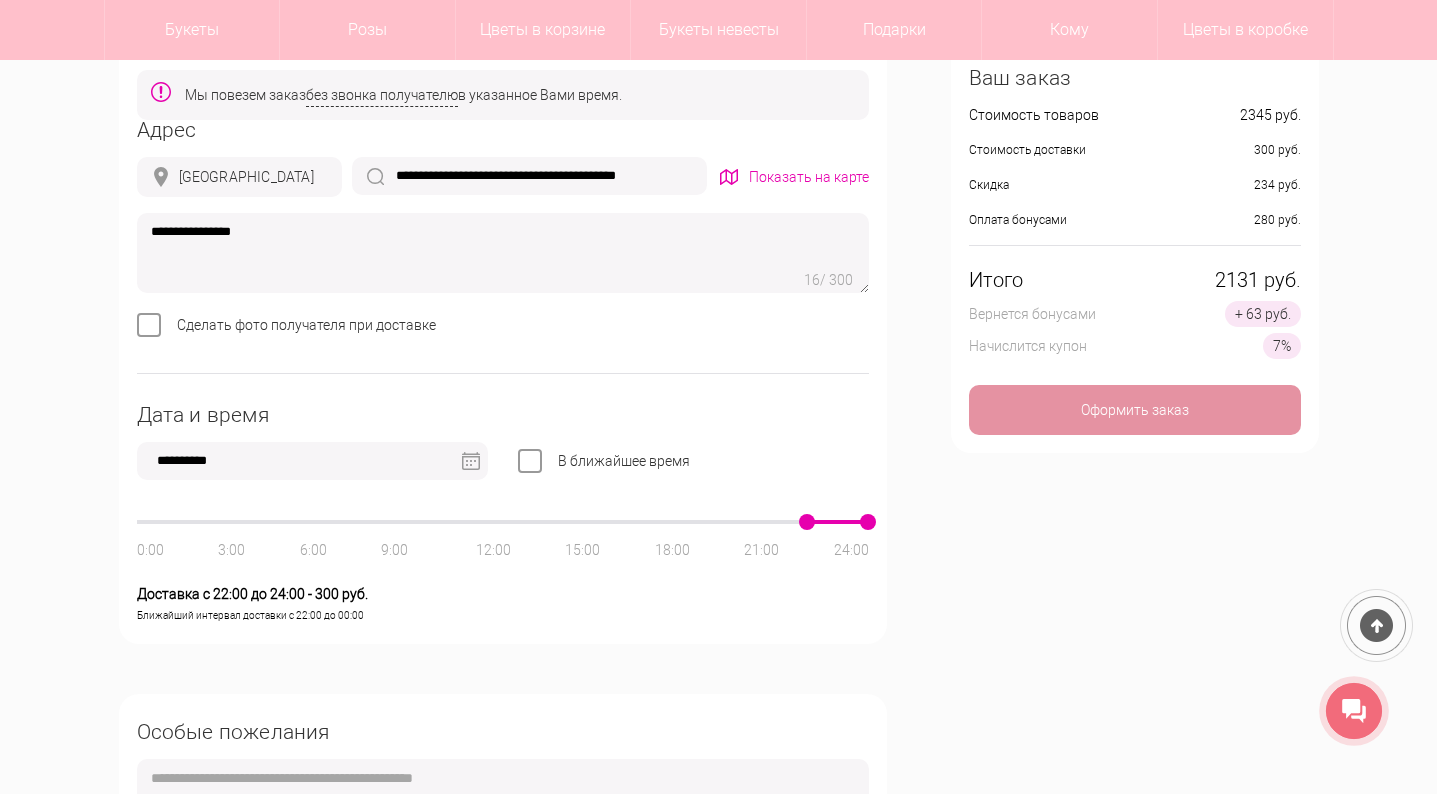 scroll, scrollTop: 835, scrollLeft: 0, axis: vertical 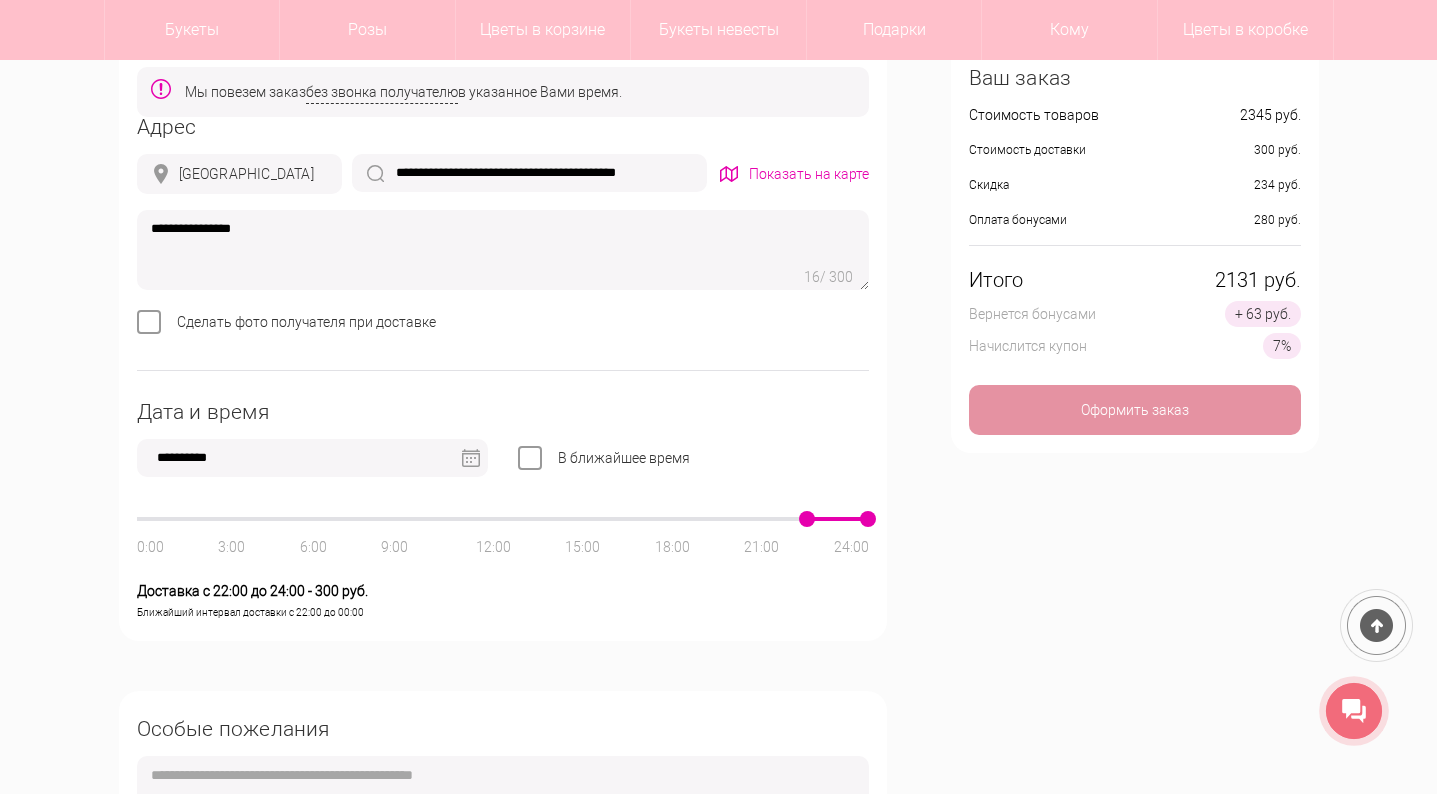 click at bounding box center (471, 458) 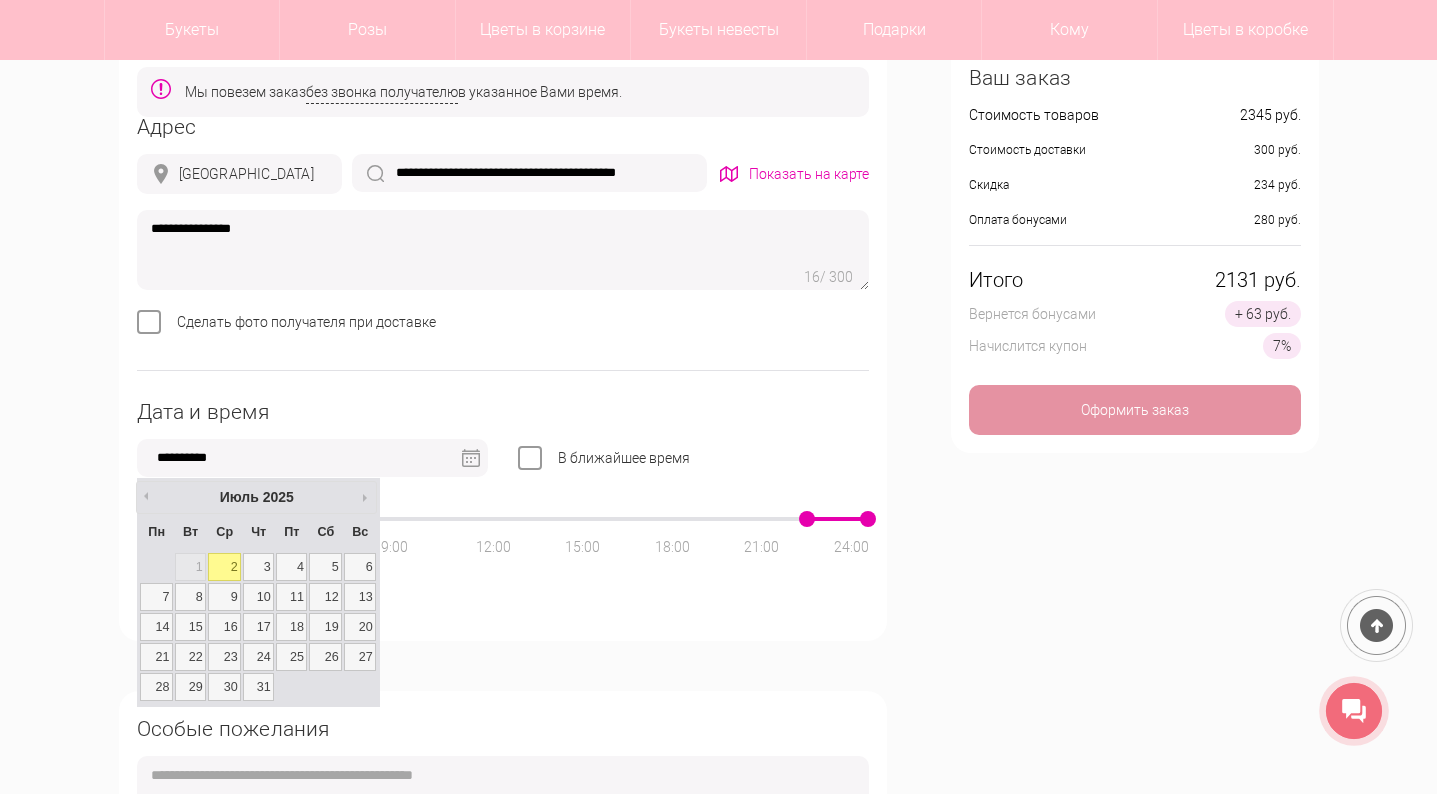 click on "**********" at bounding box center [503, 151] 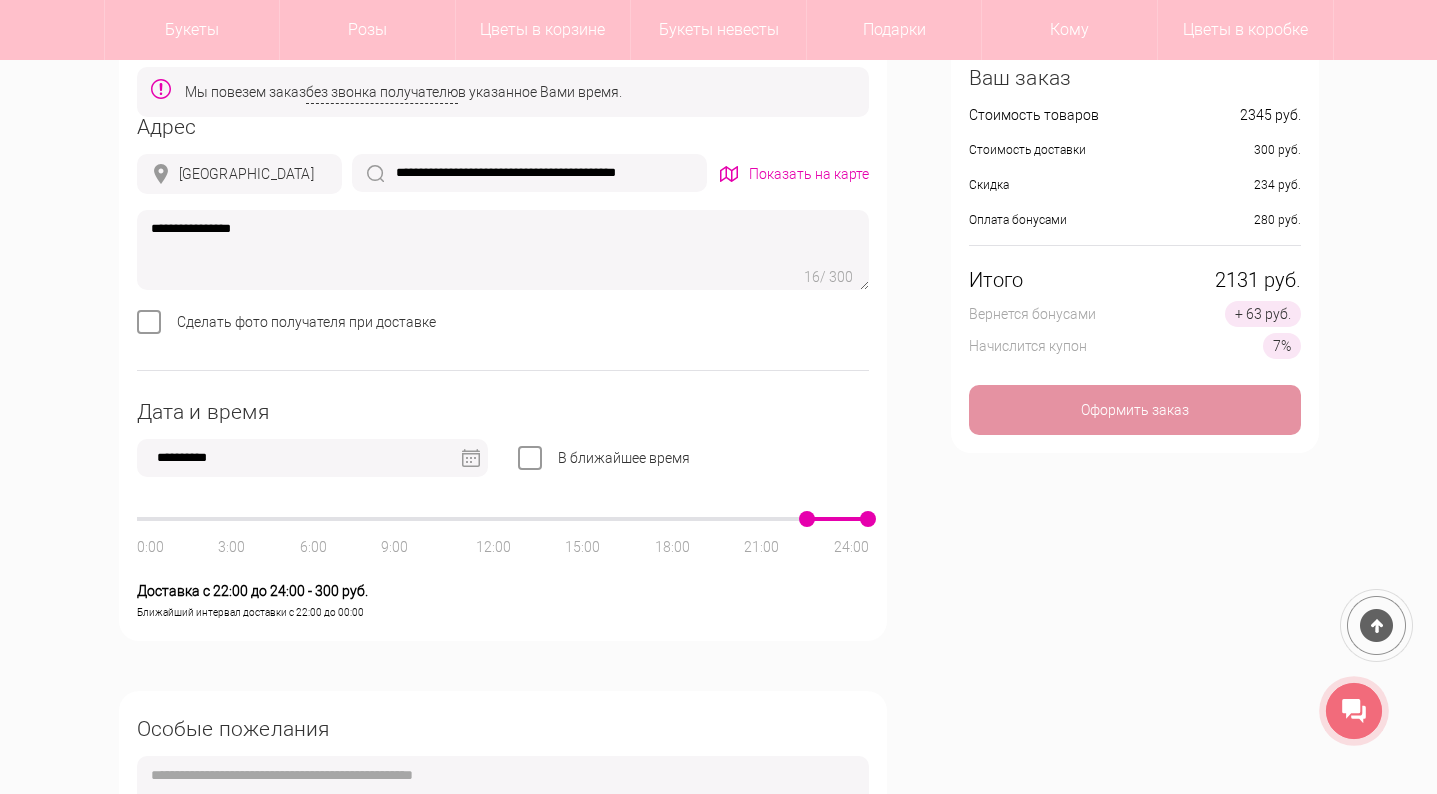 click at bounding box center [471, 458] 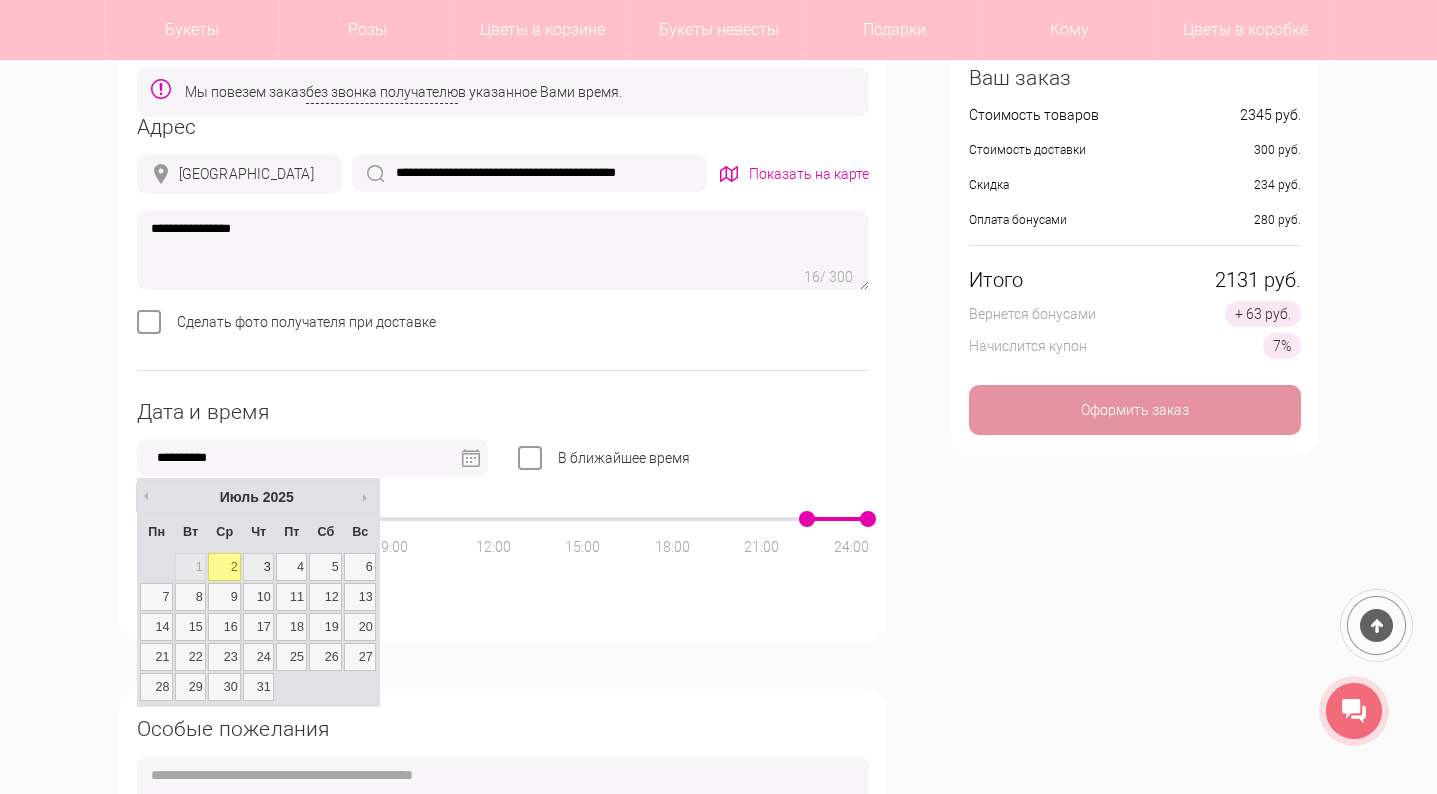 click on "3" at bounding box center (258, 567) 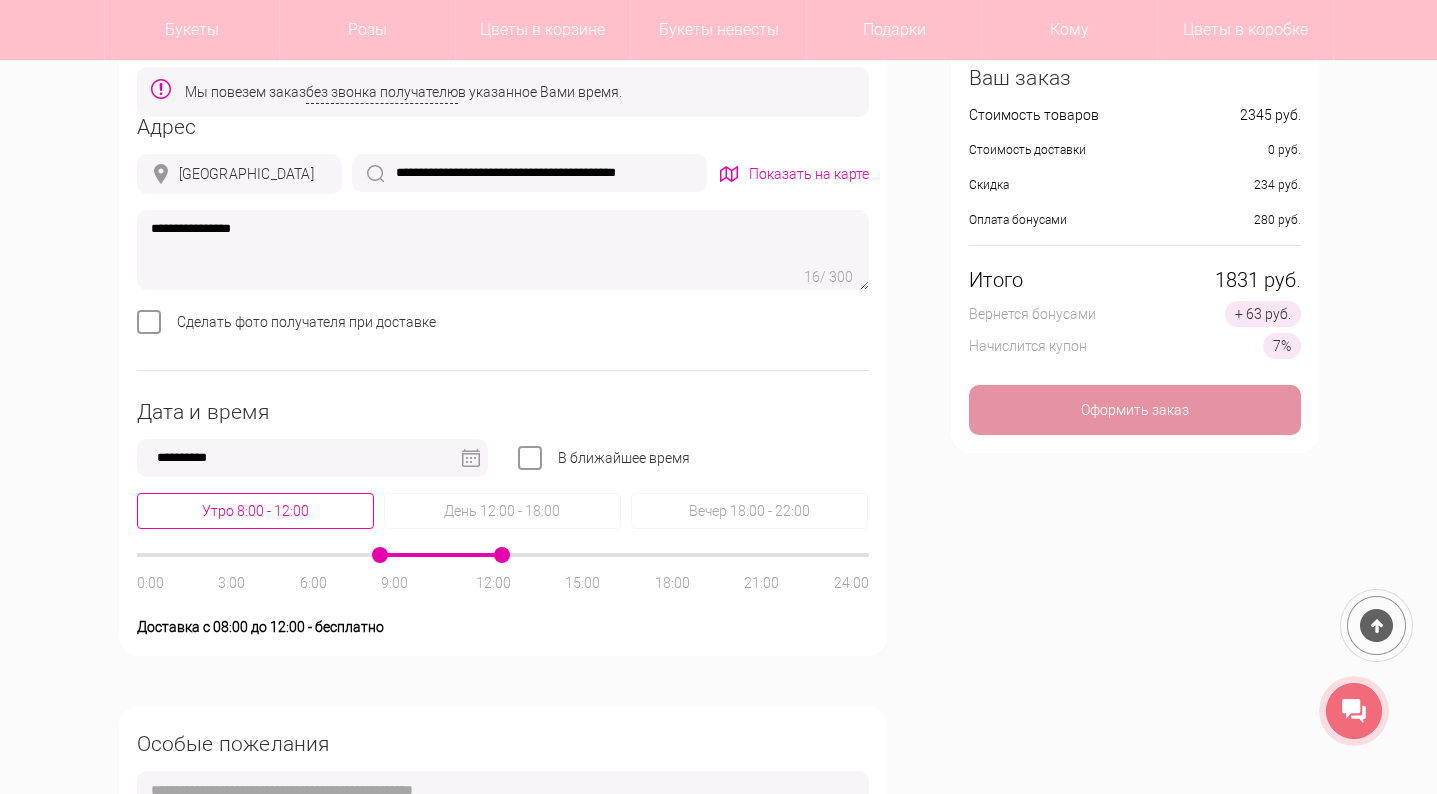 click on "Утро 8:00 - 12:00" 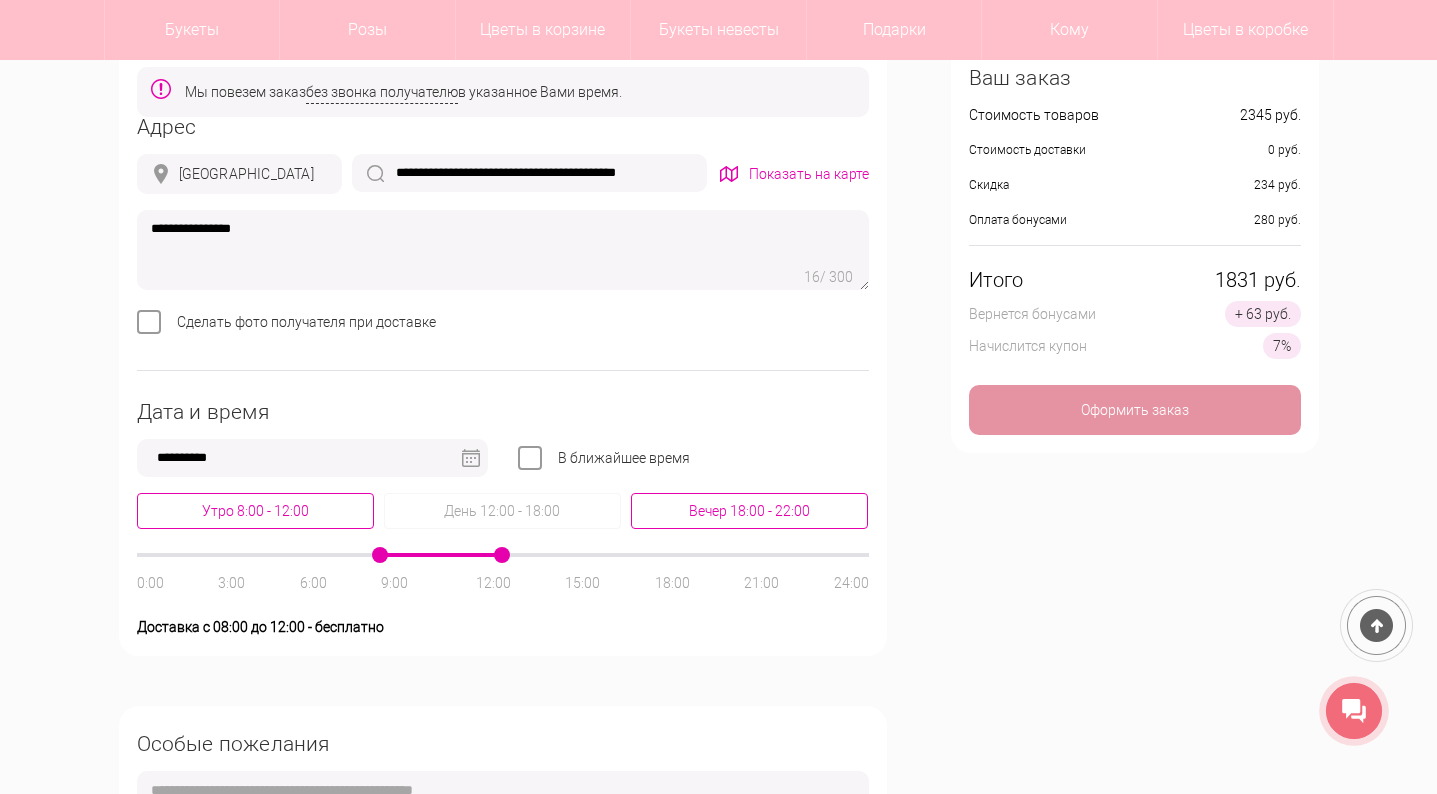 click on "Вечер 18:00 - 22:00" 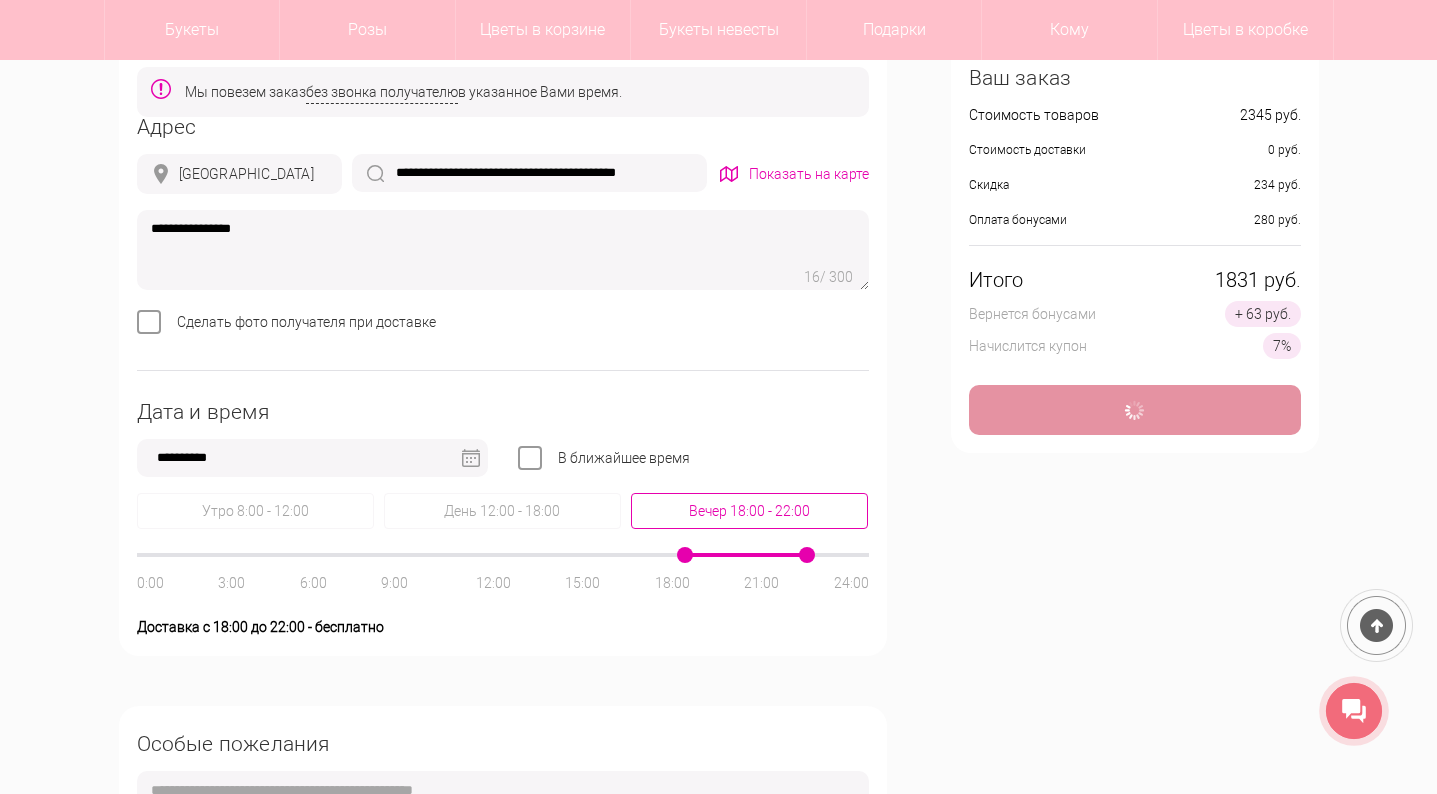 type on "**********" 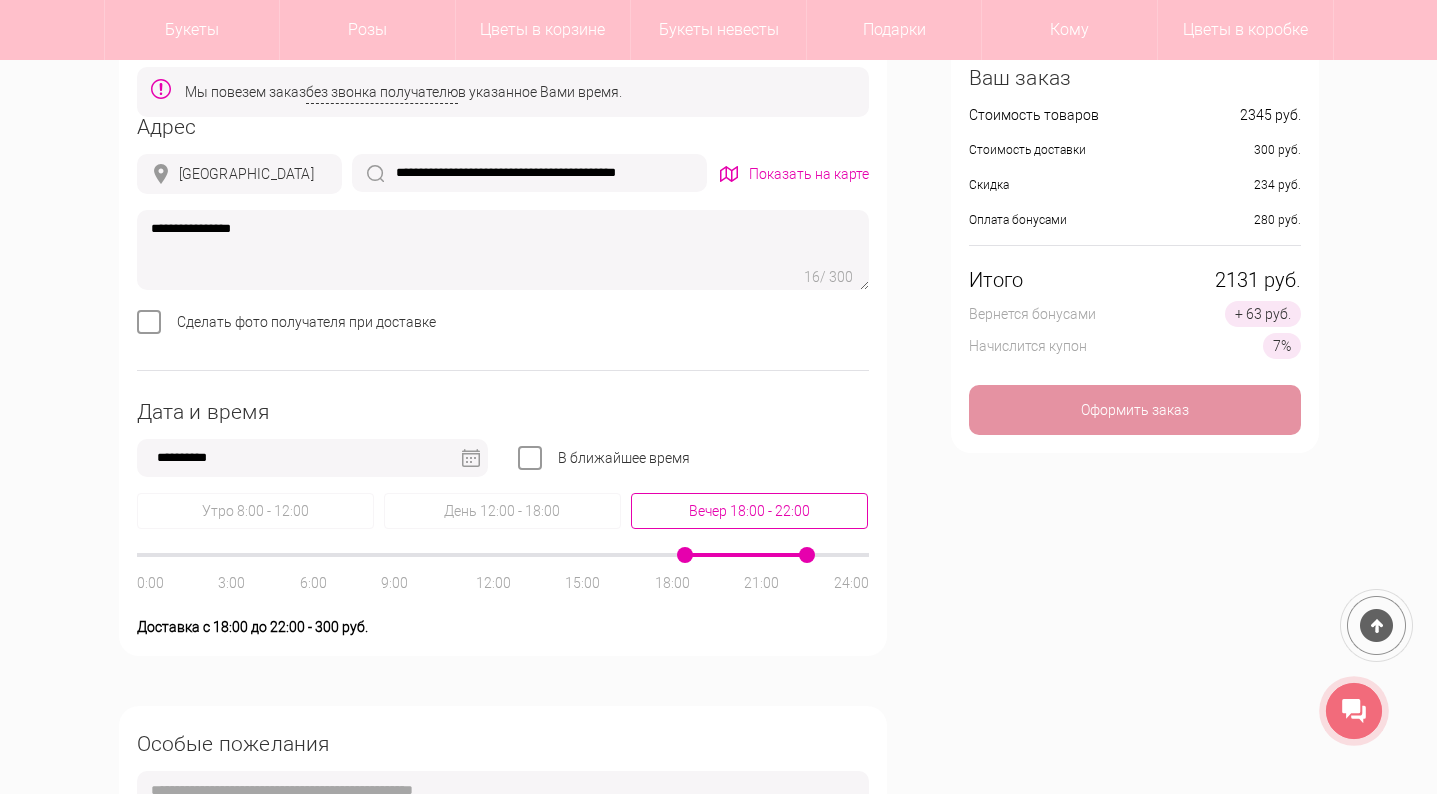 click on "**********" at bounding box center (312, 458) 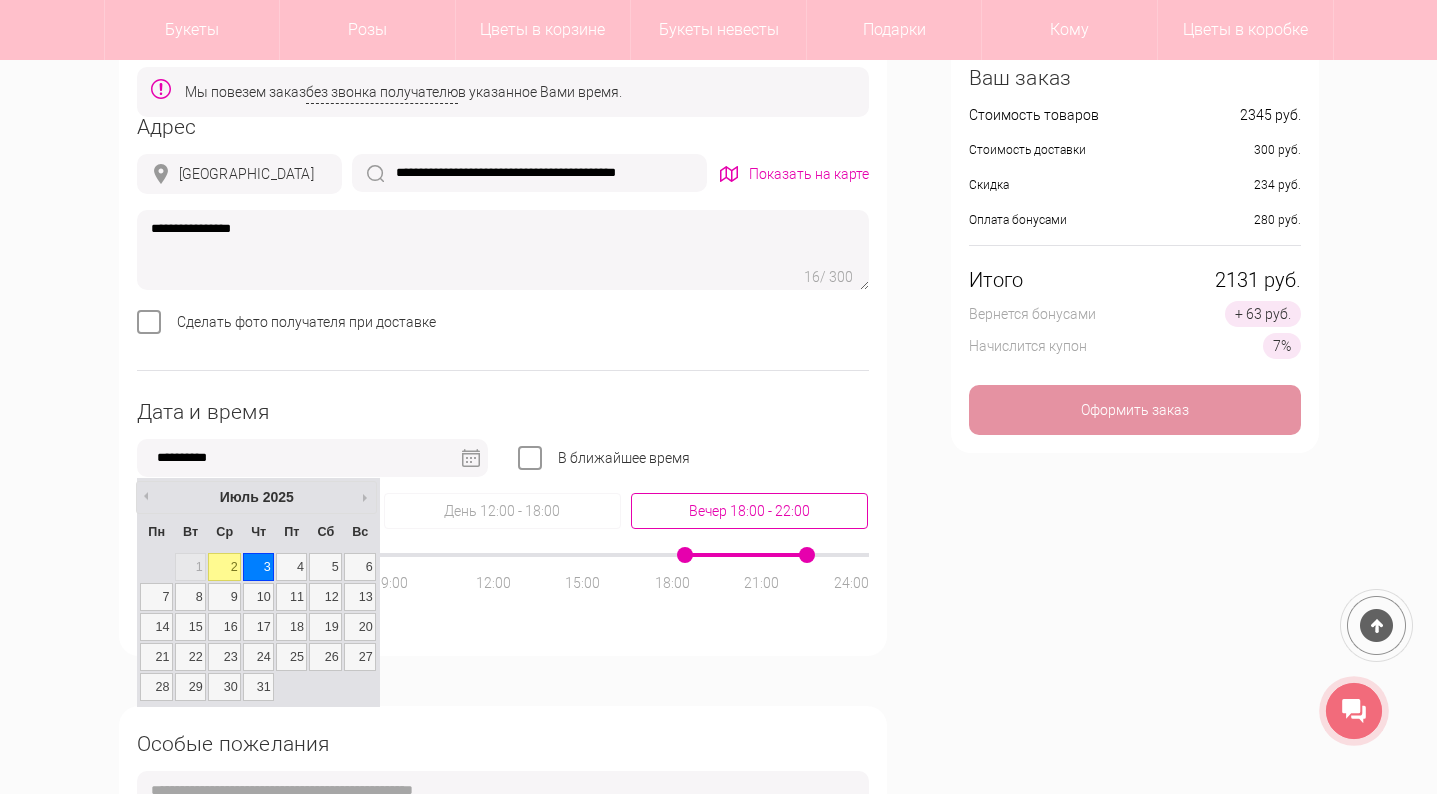click on "2" at bounding box center (224, 567) 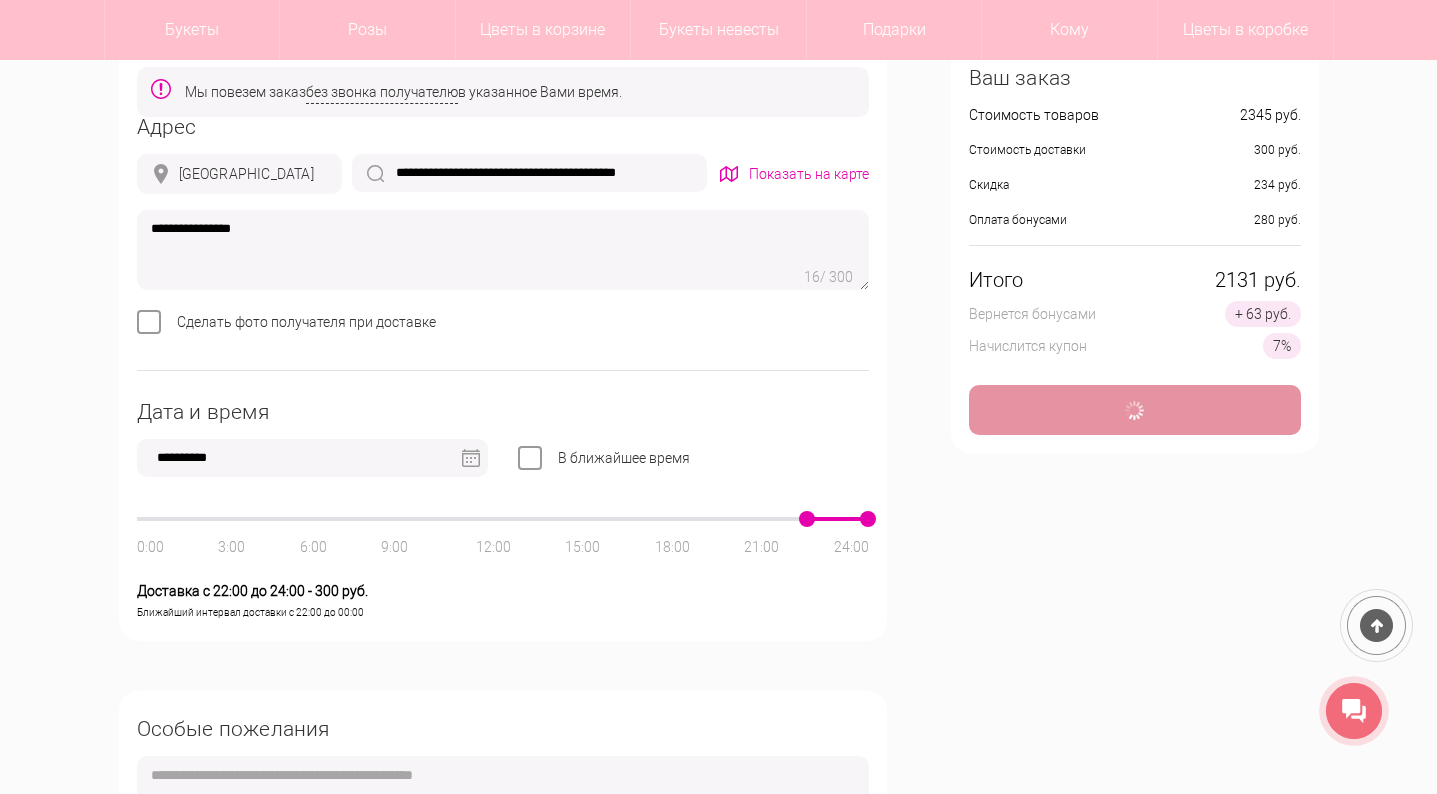 type on "**********" 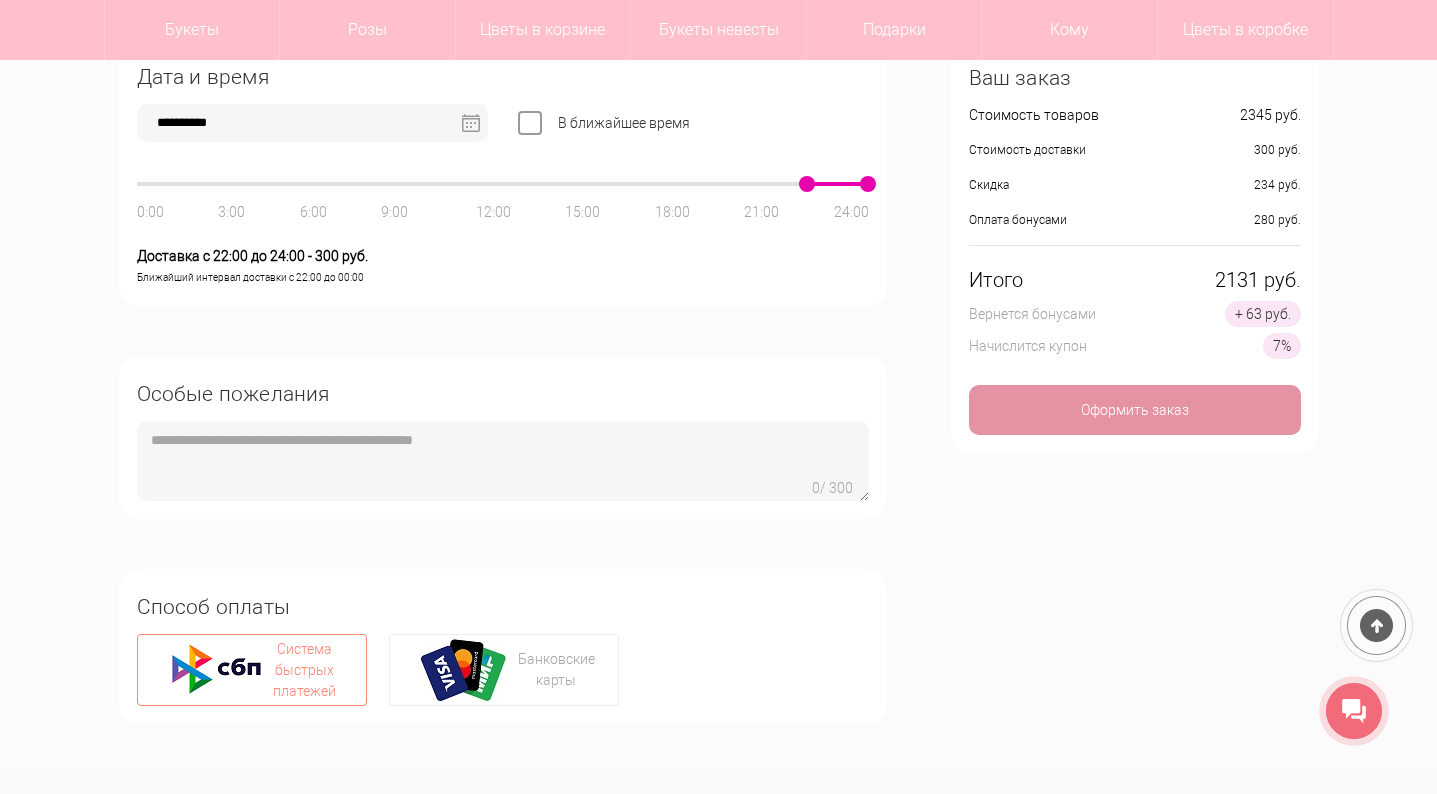scroll, scrollTop: 1189, scrollLeft: 0, axis: vertical 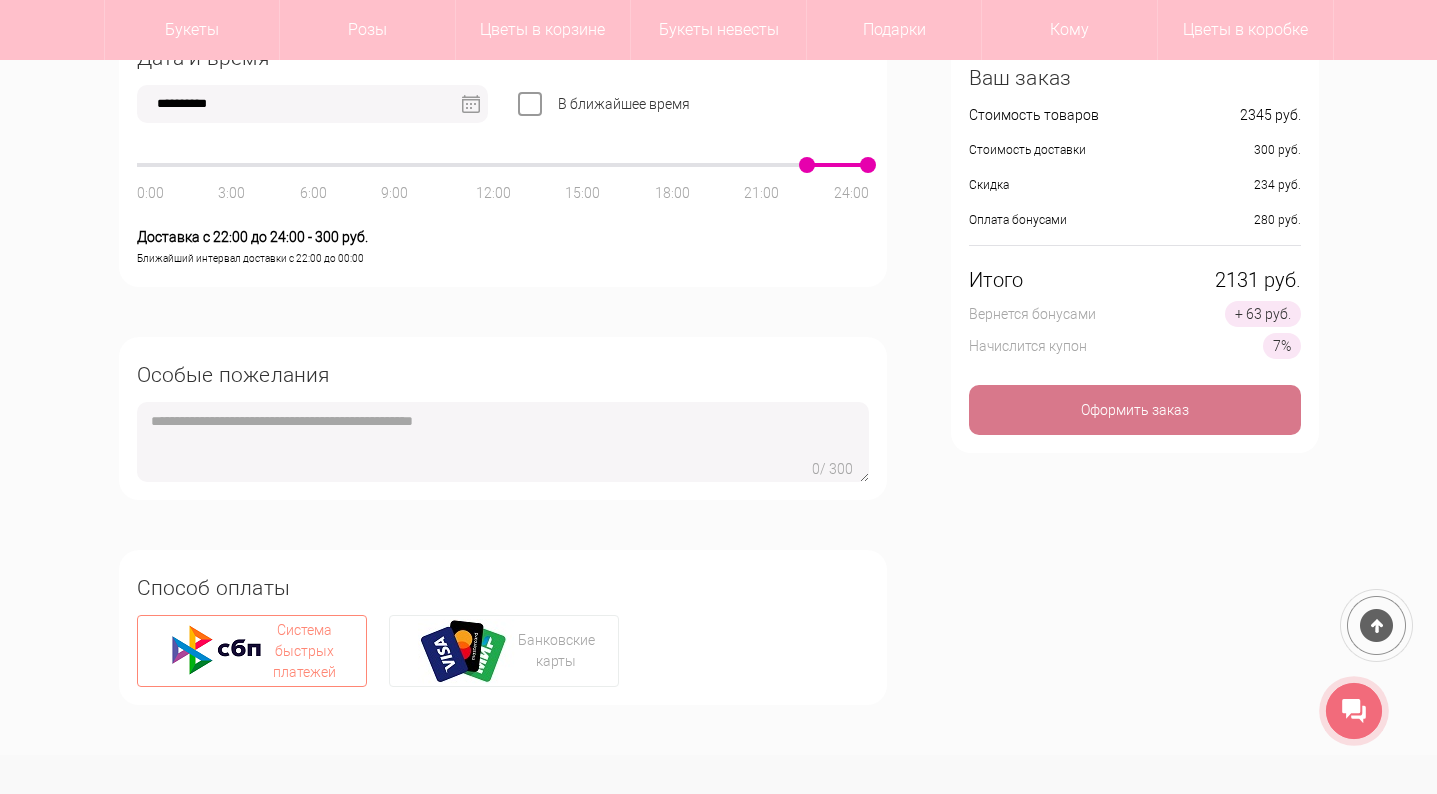 click on "Оформить заказ" at bounding box center (1135, 410) 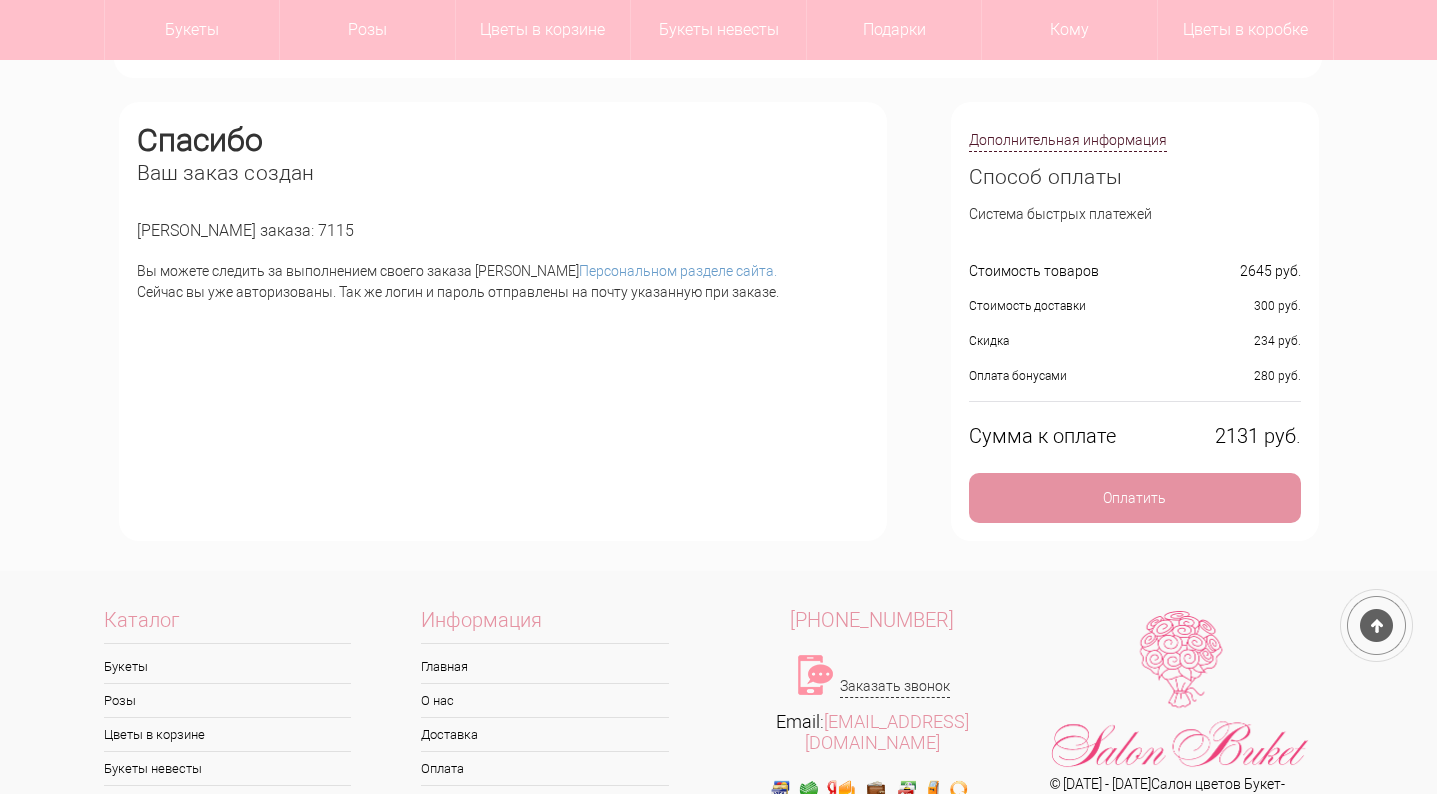 scroll, scrollTop: 194, scrollLeft: 0, axis: vertical 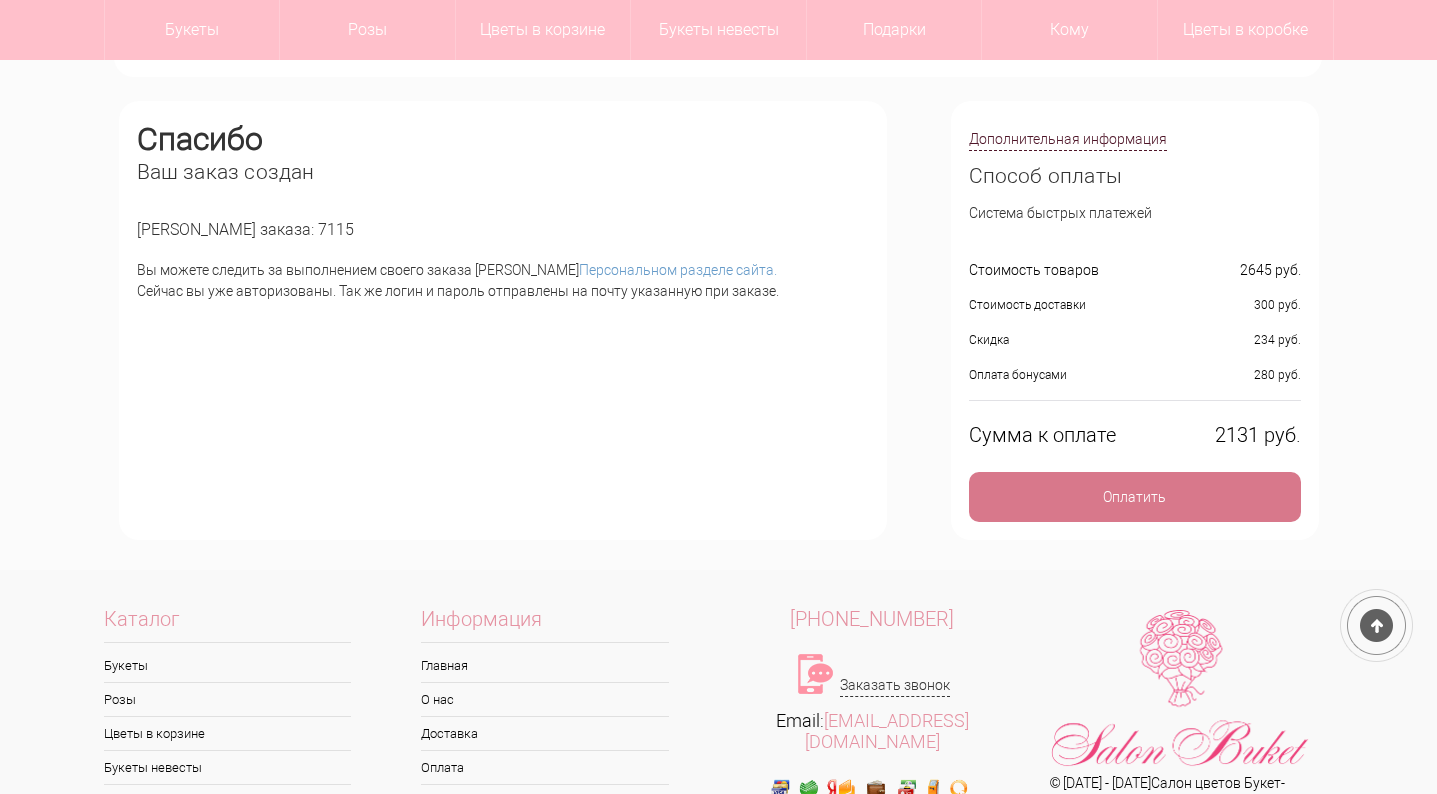 click on "Оплатить" at bounding box center [1135, 497] 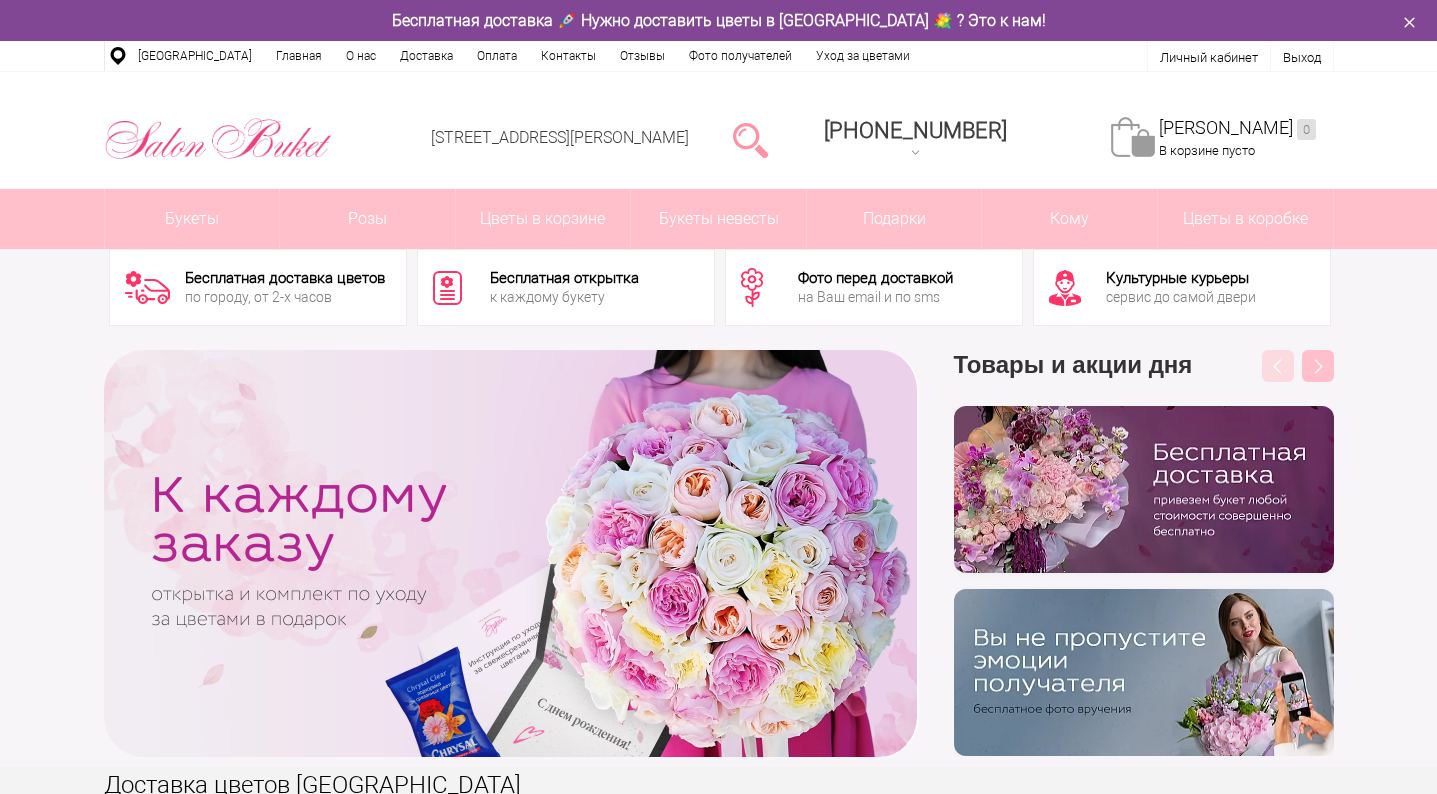 scroll, scrollTop: 0, scrollLeft: 0, axis: both 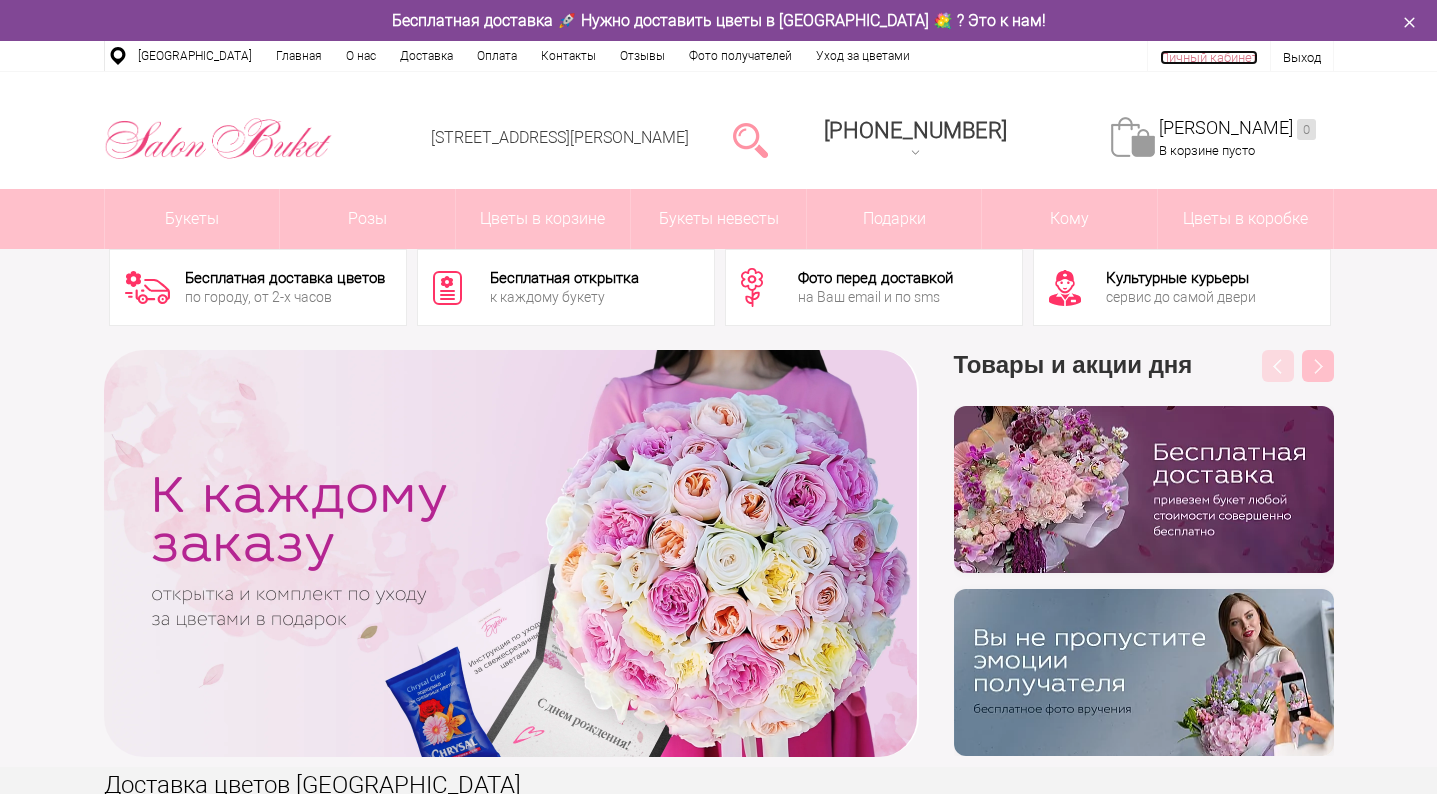 click on "Личный кабинет" at bounding box center [1209, 57] 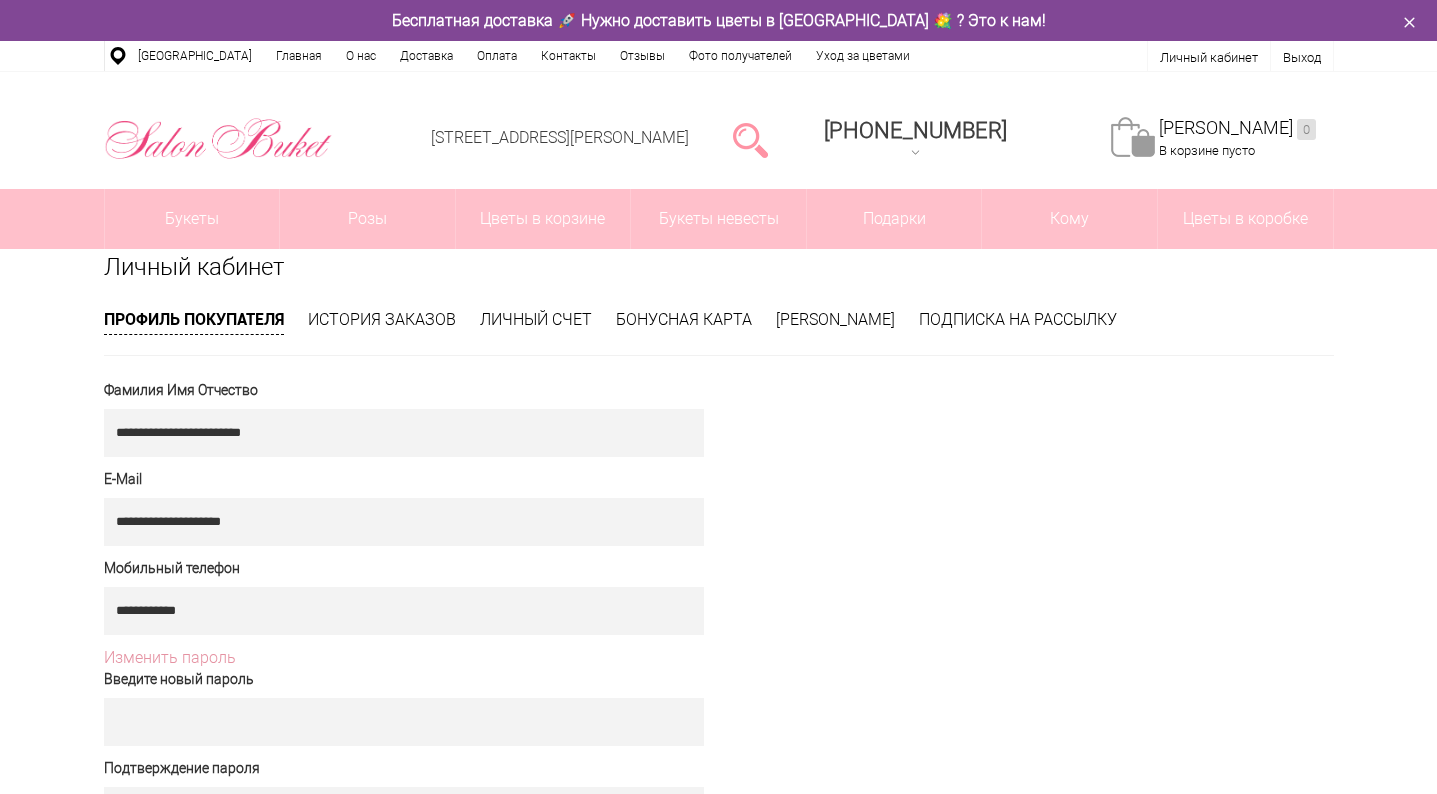 scroll, scrollTop: 0, scrollLeft: 0, axis: both 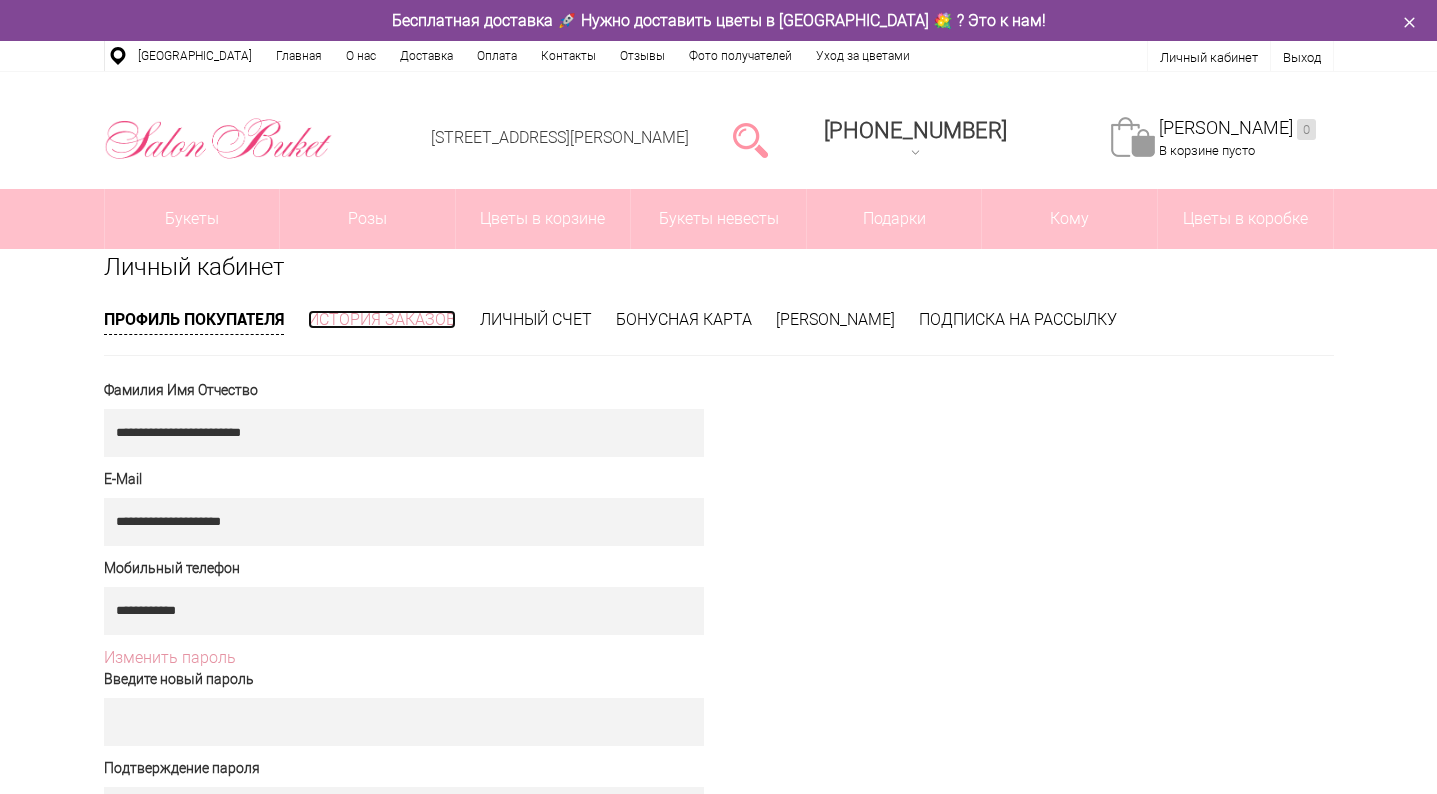 click on "История заказов" at bounding box center [382, 319] 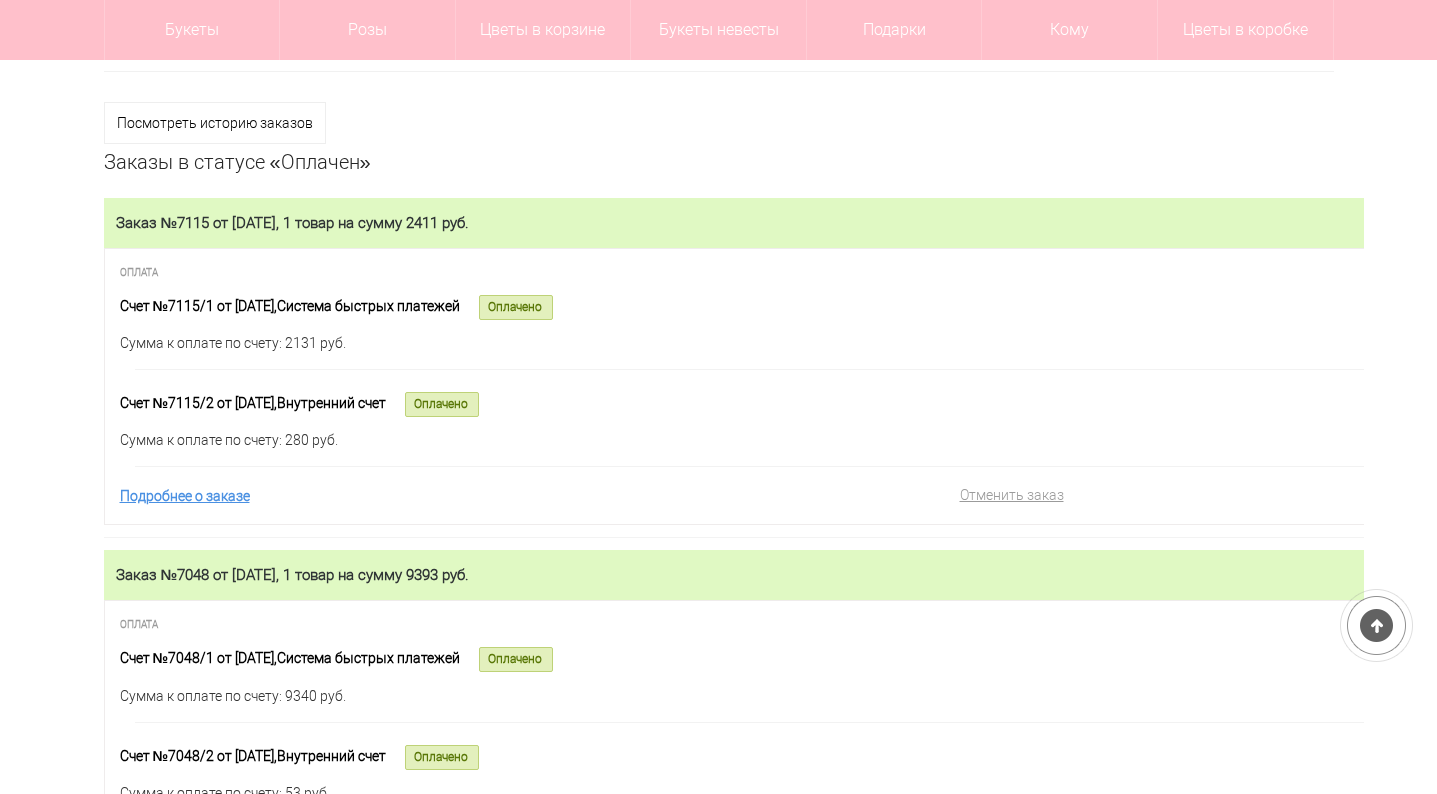 scroll, scrollTop: 225, scrollLeft: 0, axis: vertical 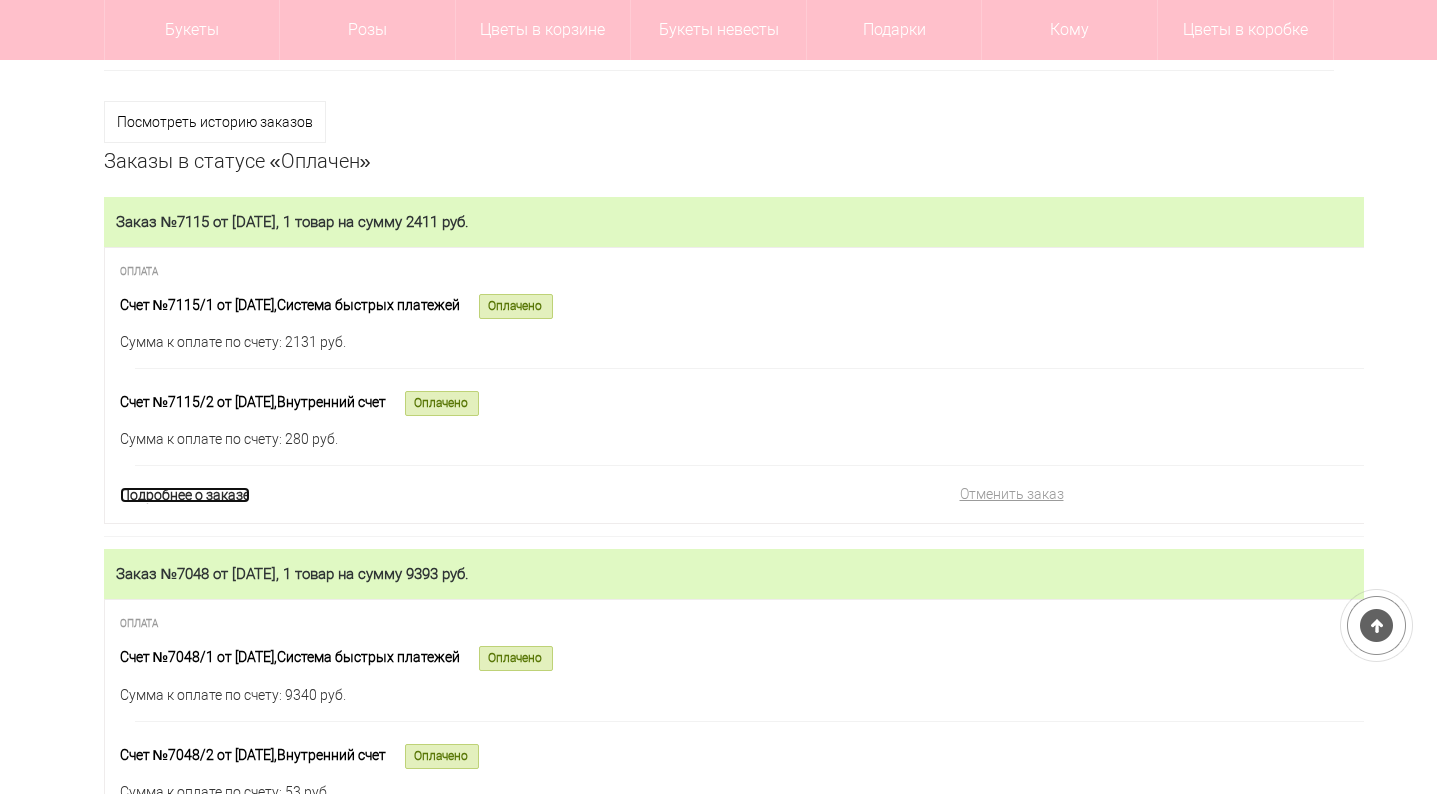 click on "Подробнее о заказе" at bounding box center [185, 495] 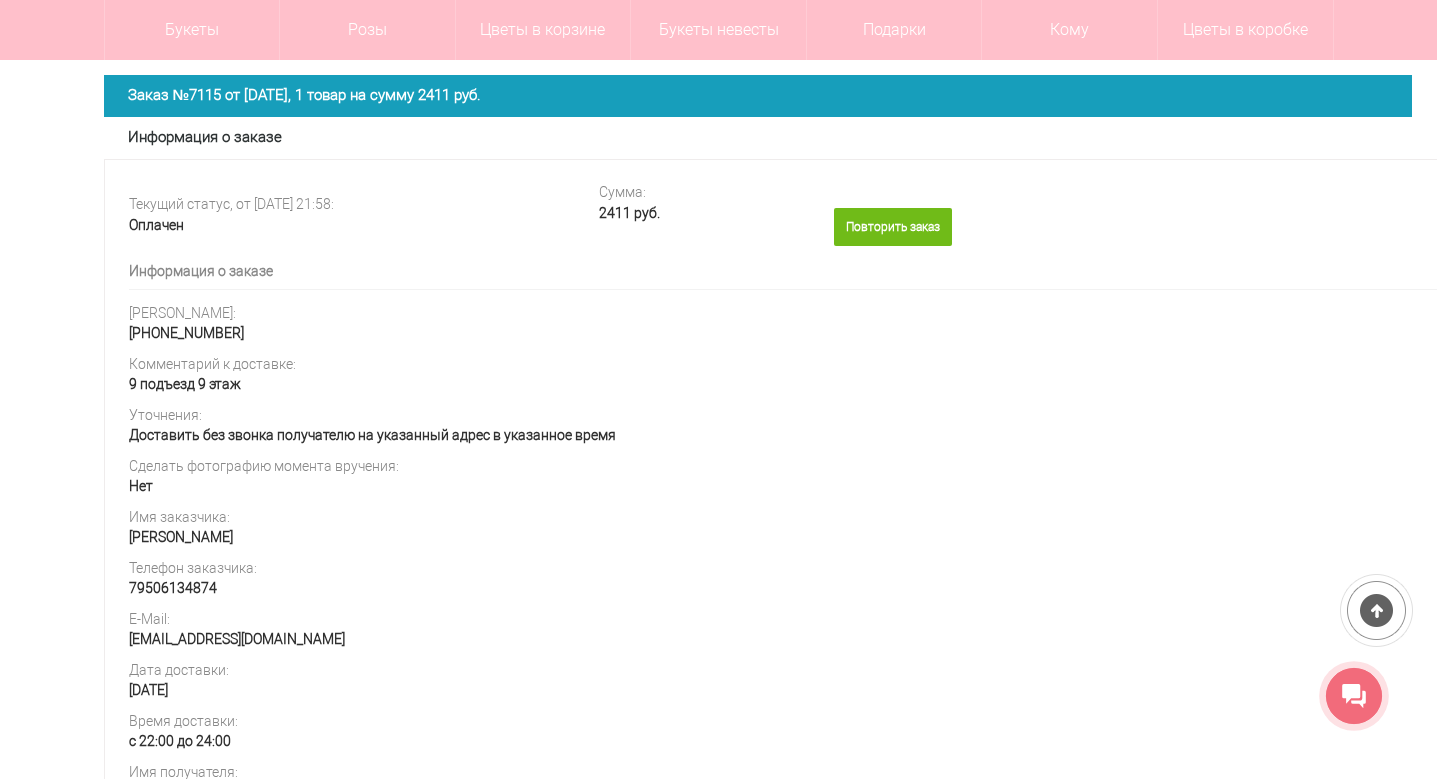 scroll, scrollTop: 20, scrollLeft: 0, axis: vertical 